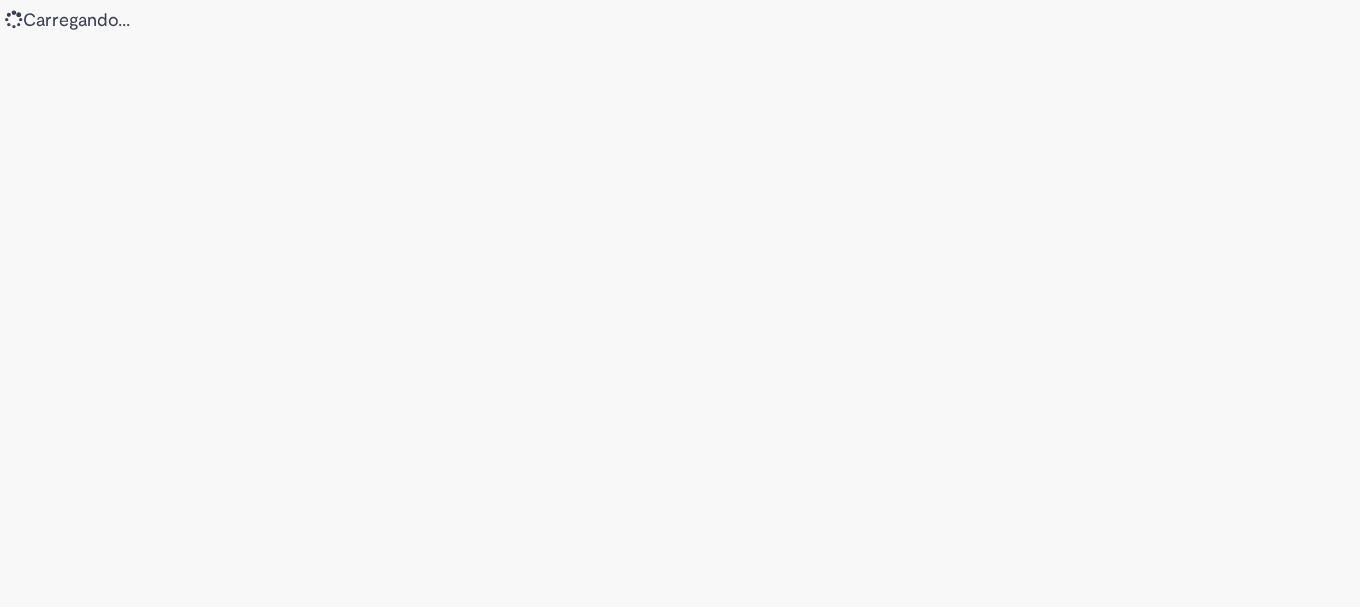 scroll, scrollTop: 0, scrollLeft: 0, axis: both 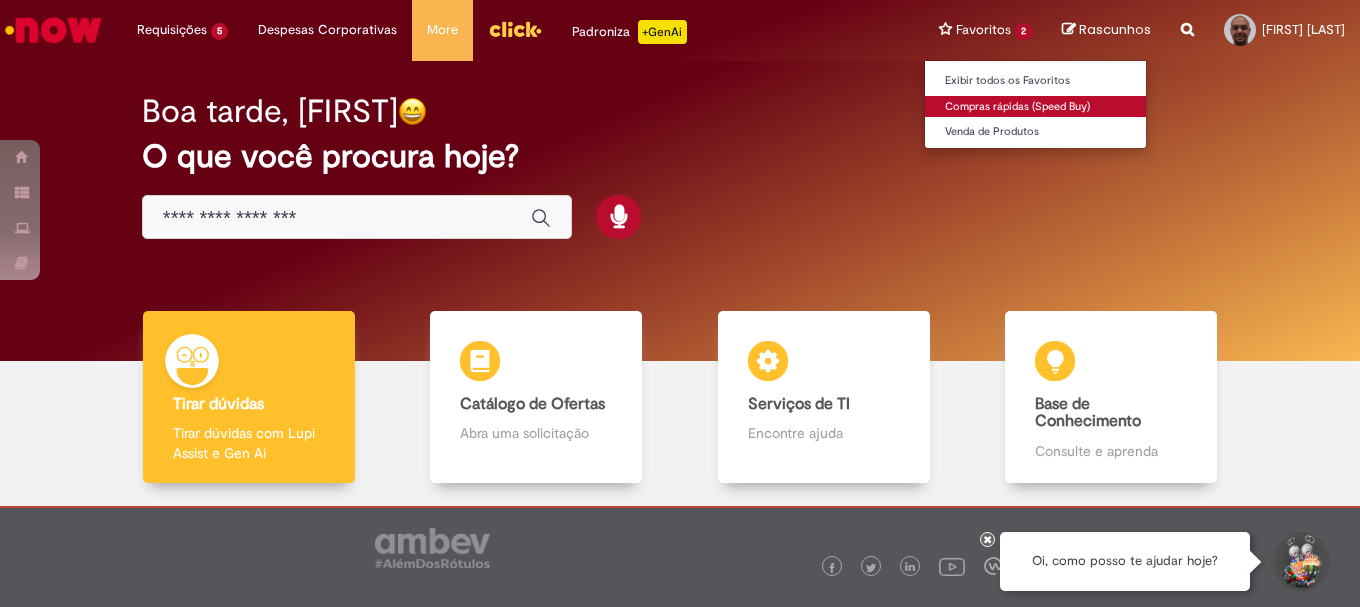 click on "Compras rápidas (Speed Buy)" at bounding box center [1035, 107] 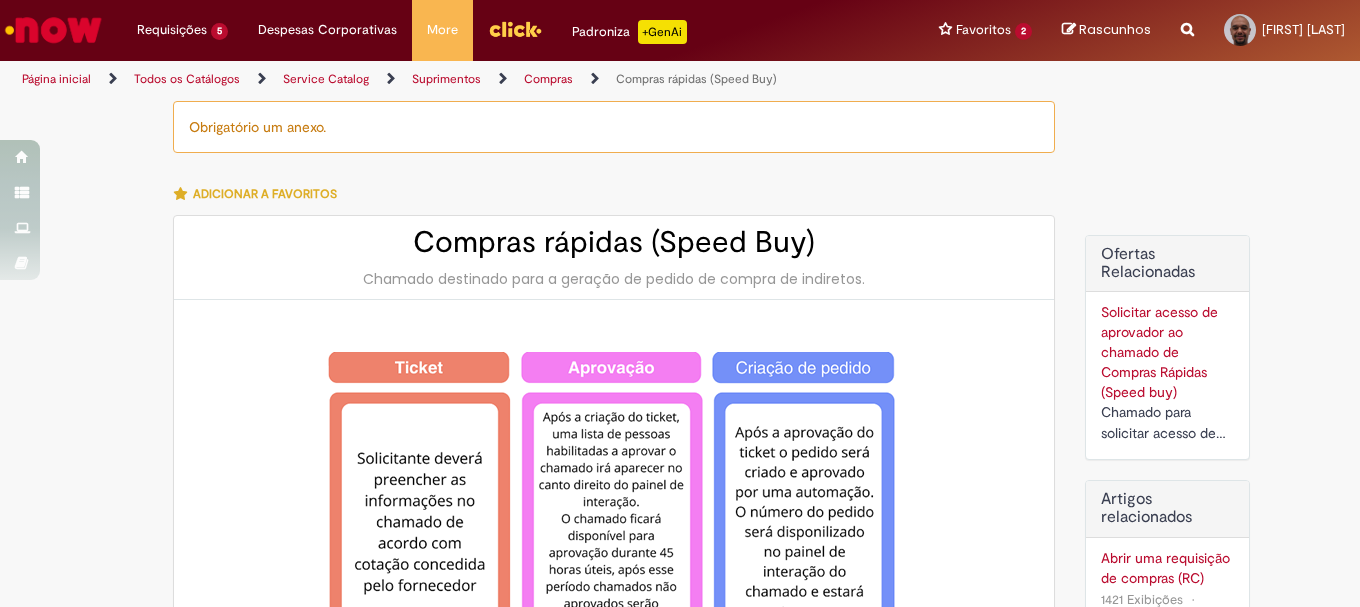 type on "********" 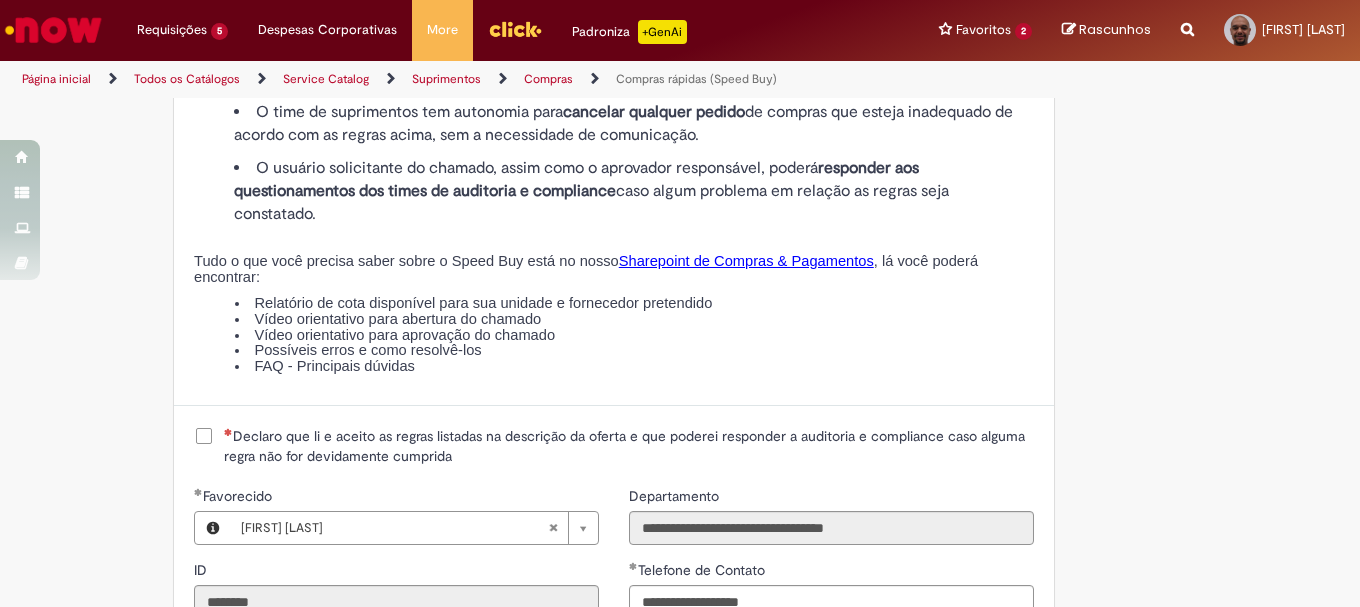 scroll, scrollTop: 2400, scrollLeft: 0, axis: vertical 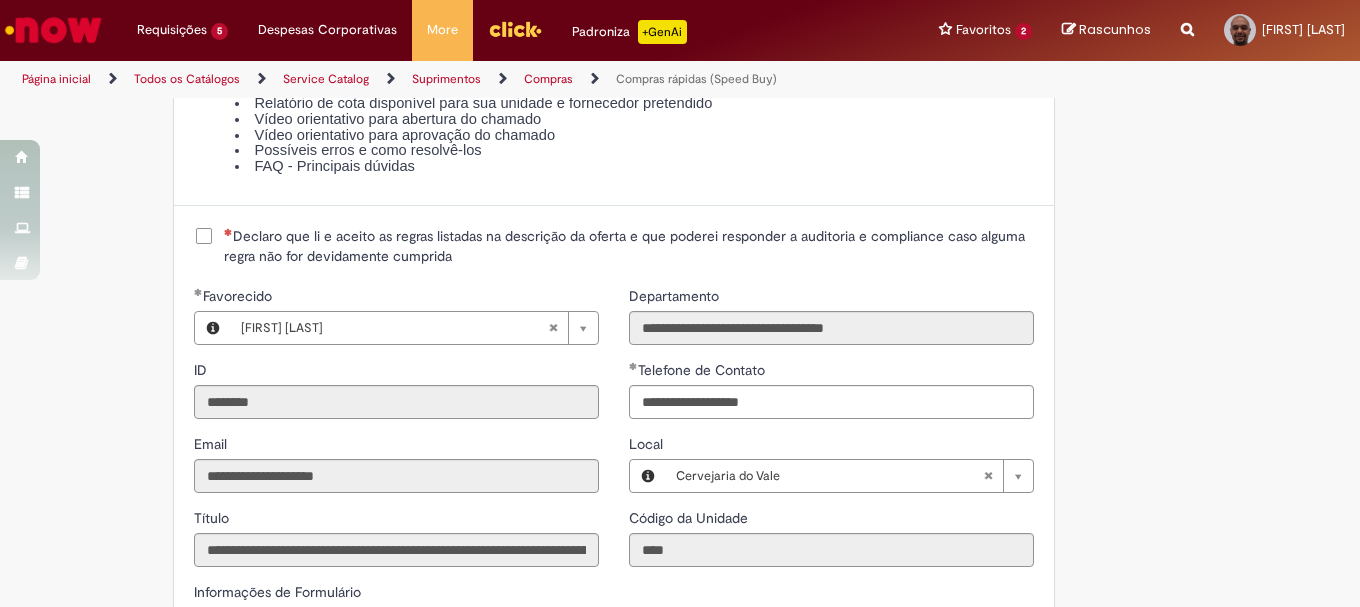 click on "Declaro que li e aceito as regras listadas na descrição da oferta e que poderei responder a auditoria e compliance caso alguma regra não for devidamente cumprida" at bounding box center [629, 246] 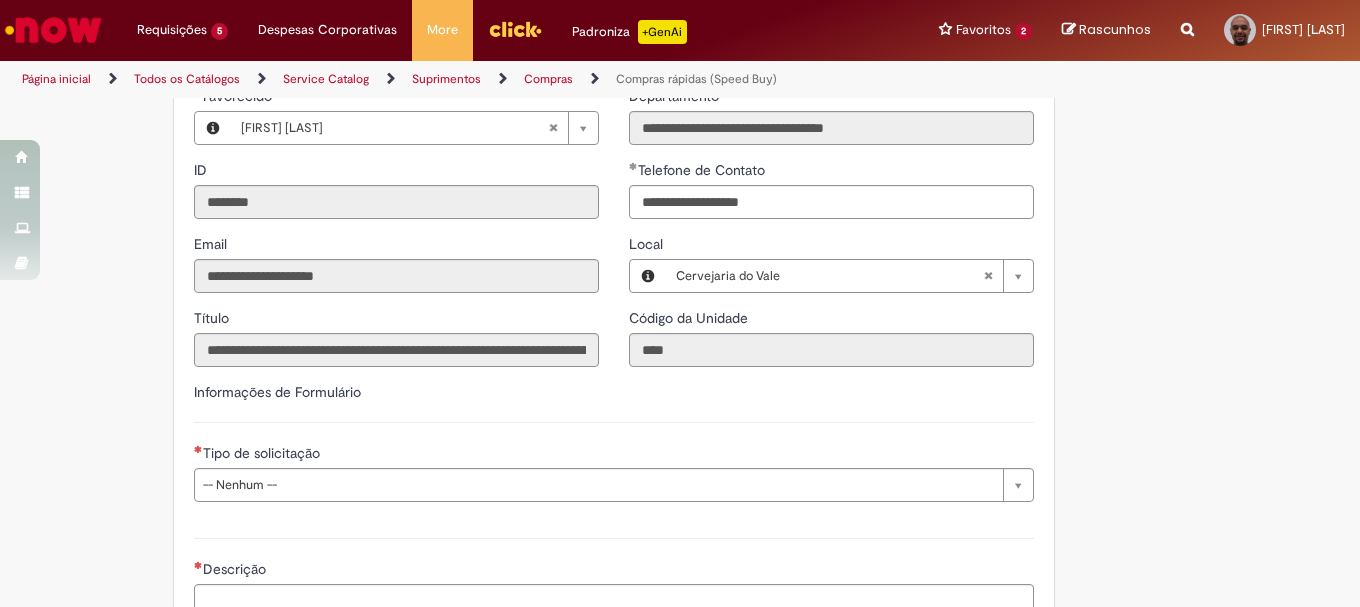 scroll, scrollTop: 2700, scrollLeft: 0, axis: vertical 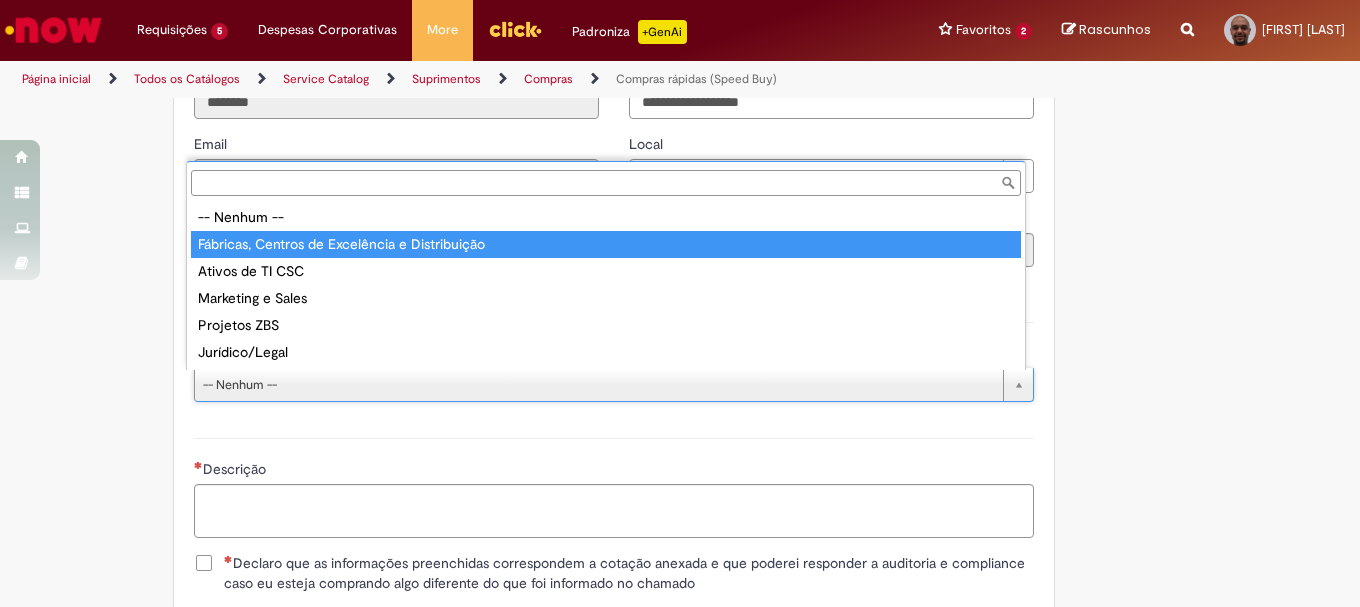 type on "**********" 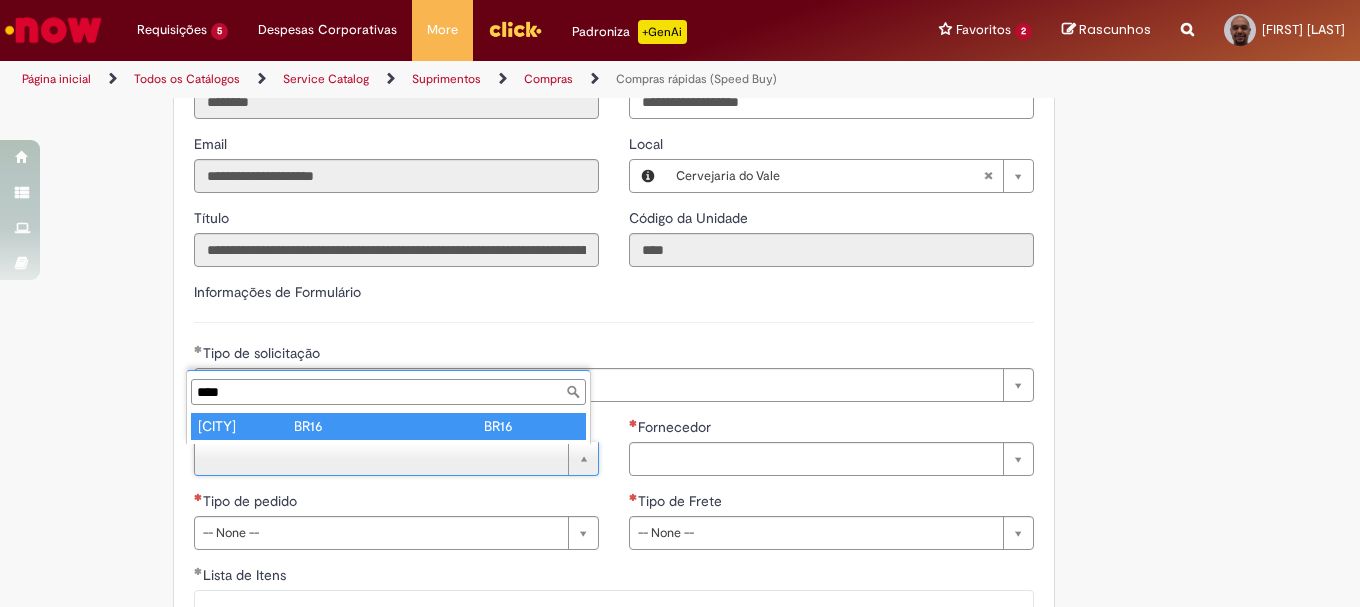 type on "****" 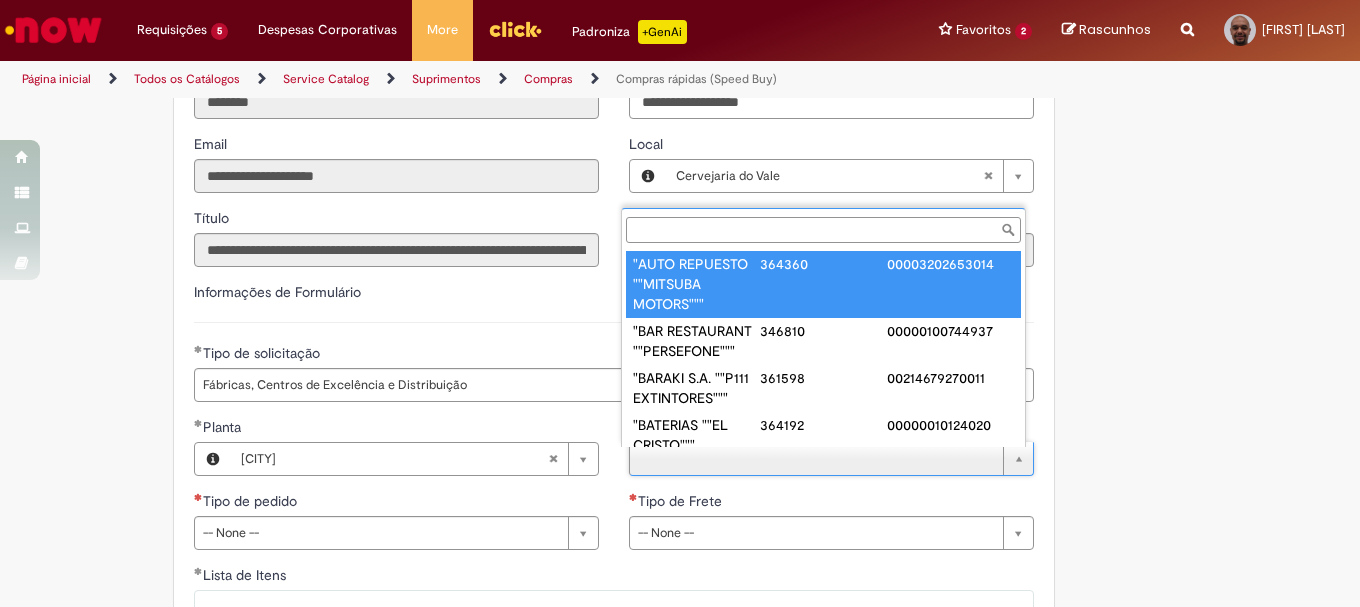 paste on "**********" 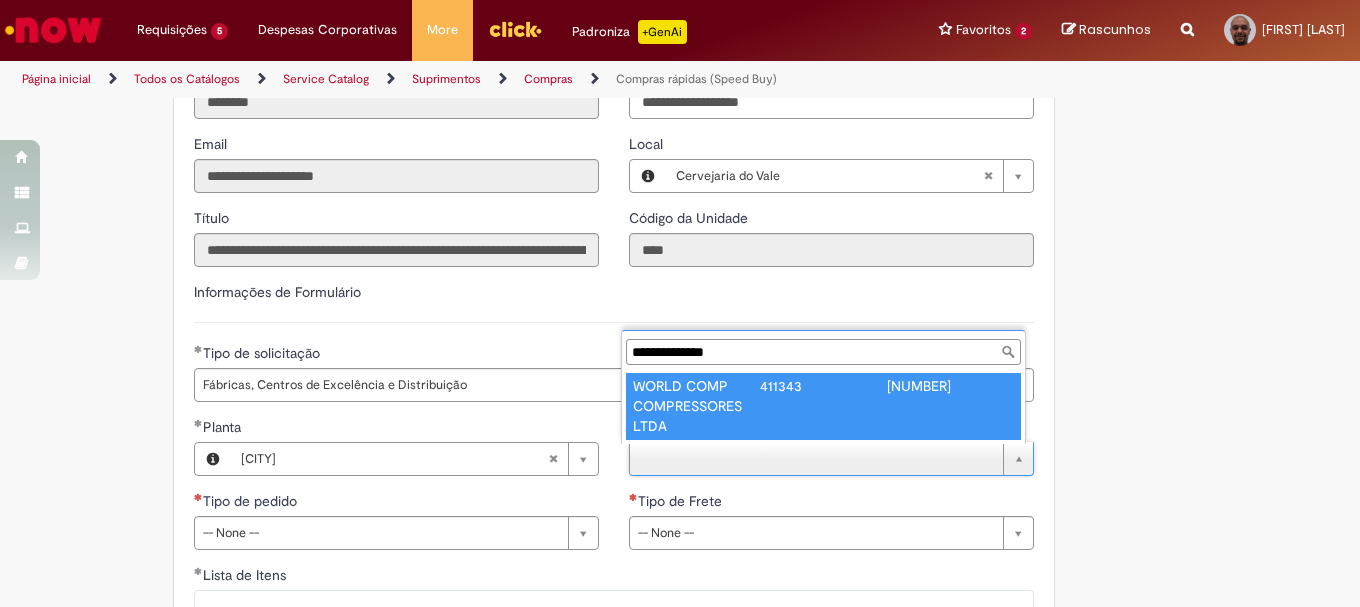 type on "**********" 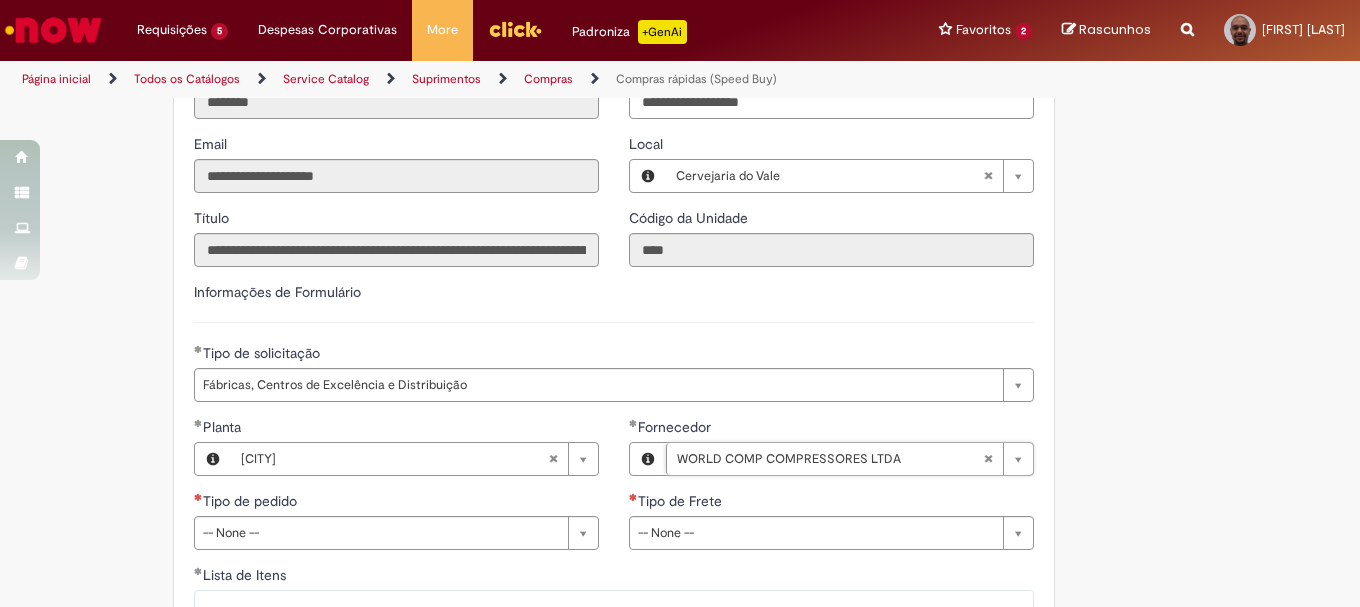 scroll, scrollTop: 2900, scrollLeft: 0, axis: vertical 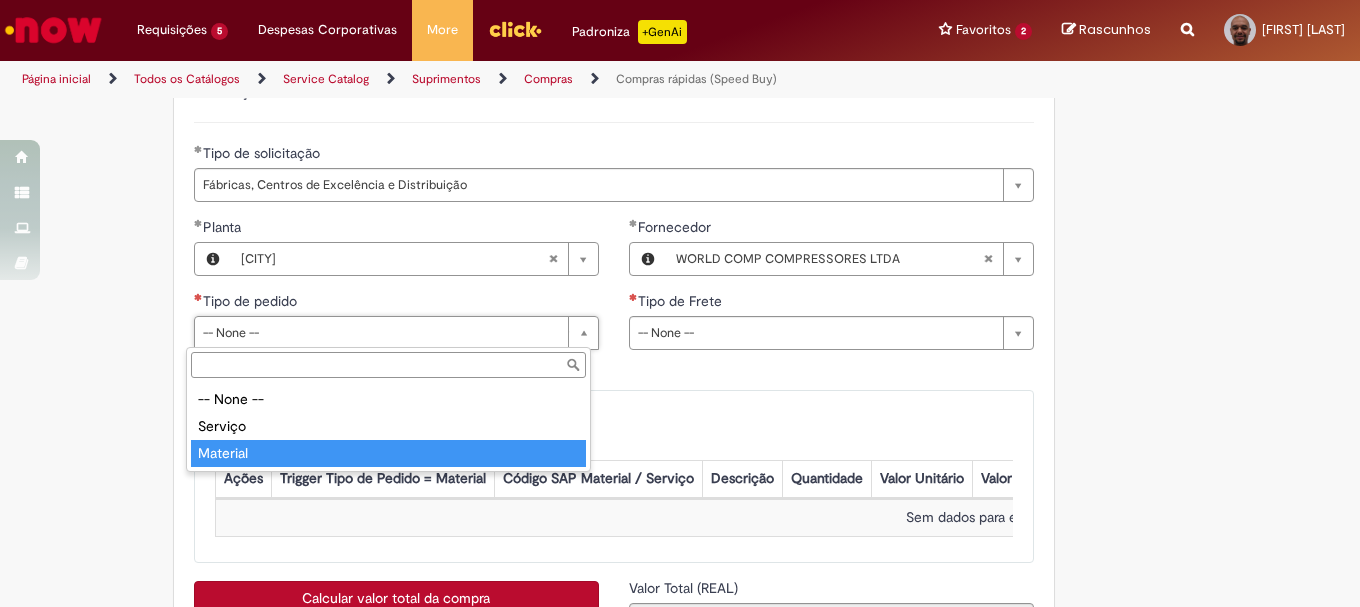 type on "********" 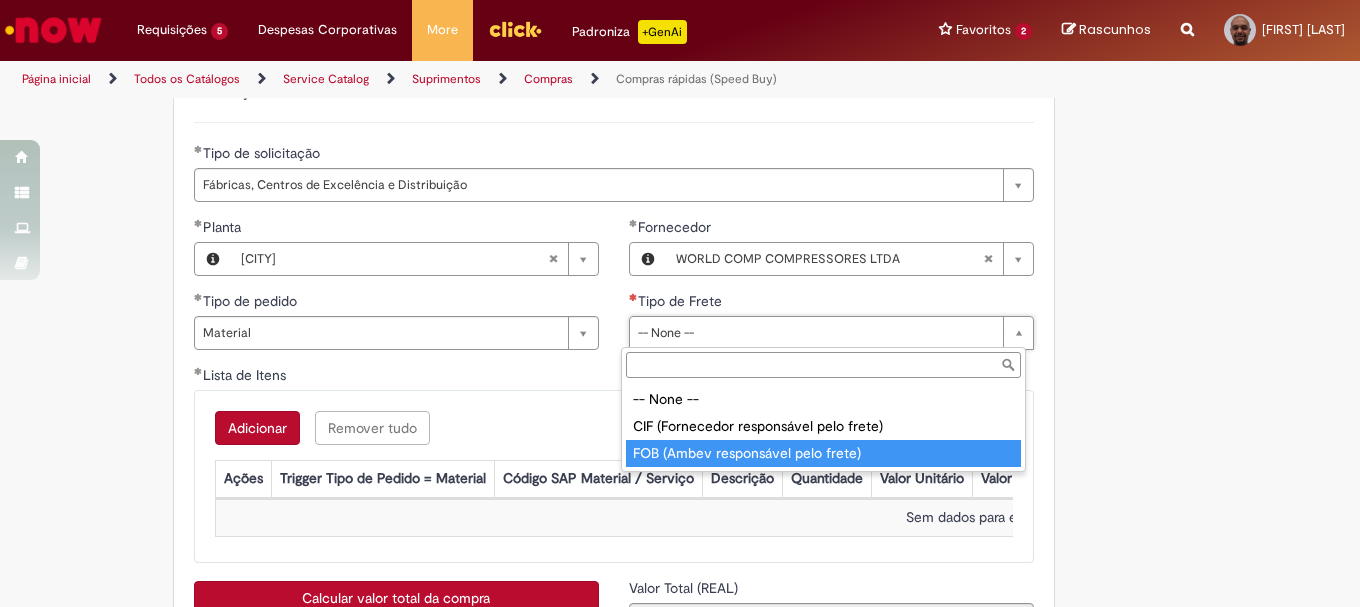 type on "**********" 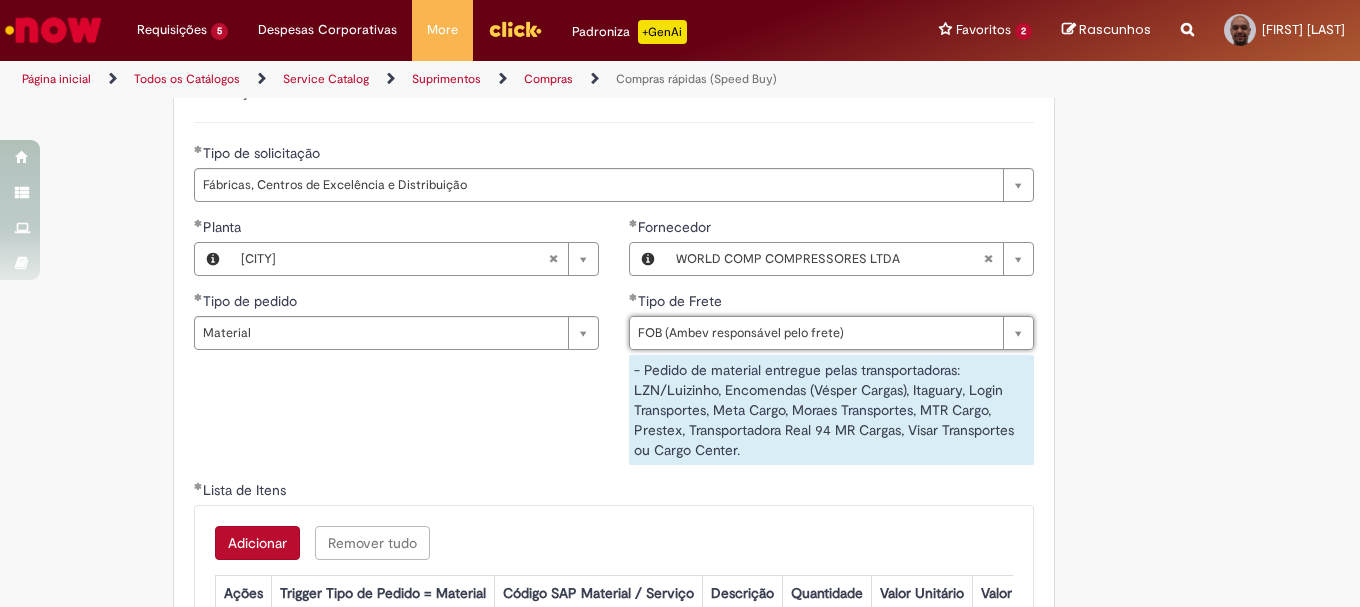 scroll, scrollTop: 3100, scrollLeft: 0, axis: vertical 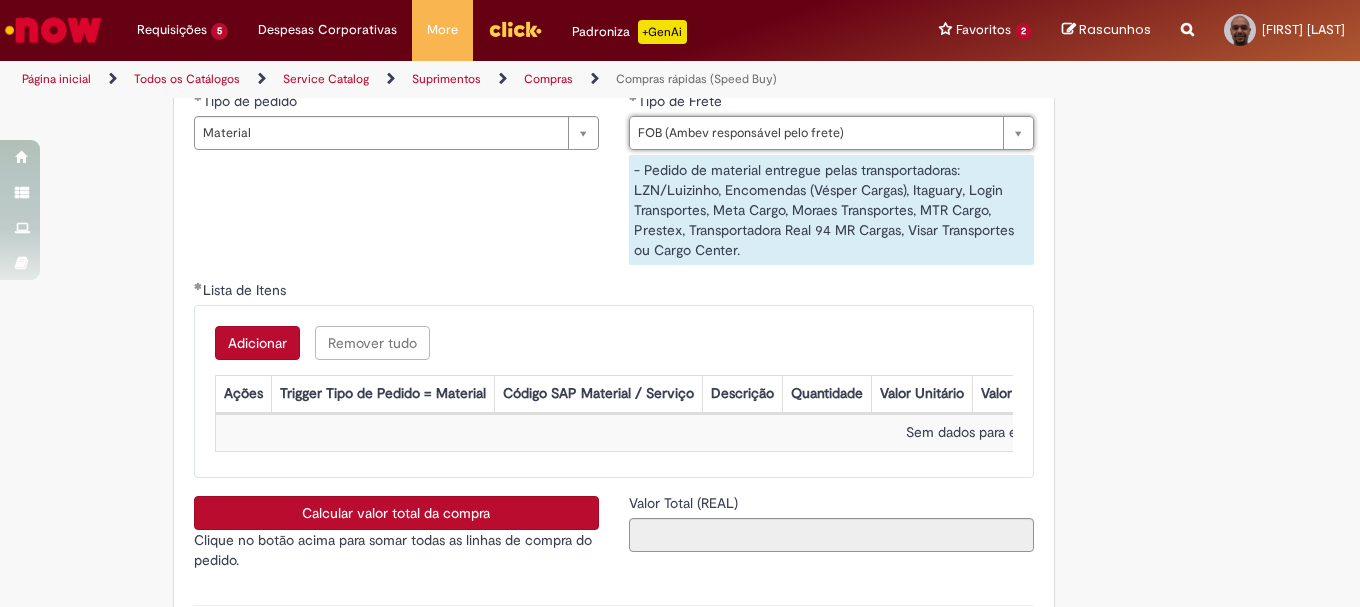 click on "Adicionar" at bounding box center [257, 343] 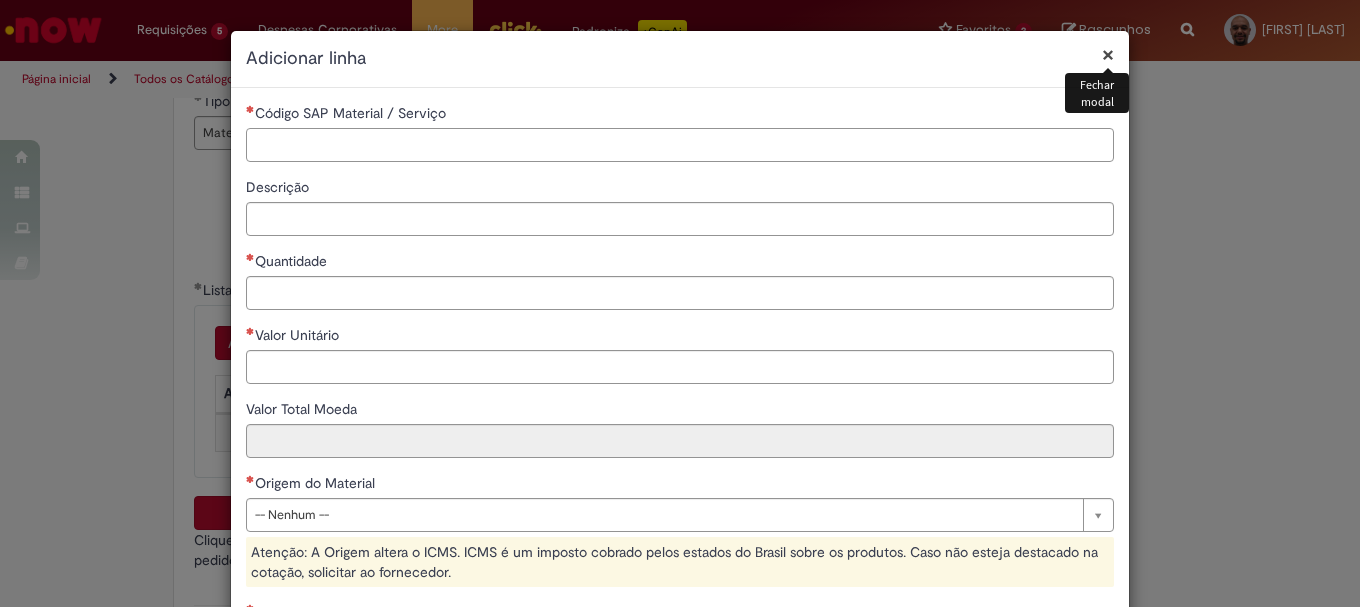 click on "Código SAP Material / Serviço" at bounding box center [680, 145] 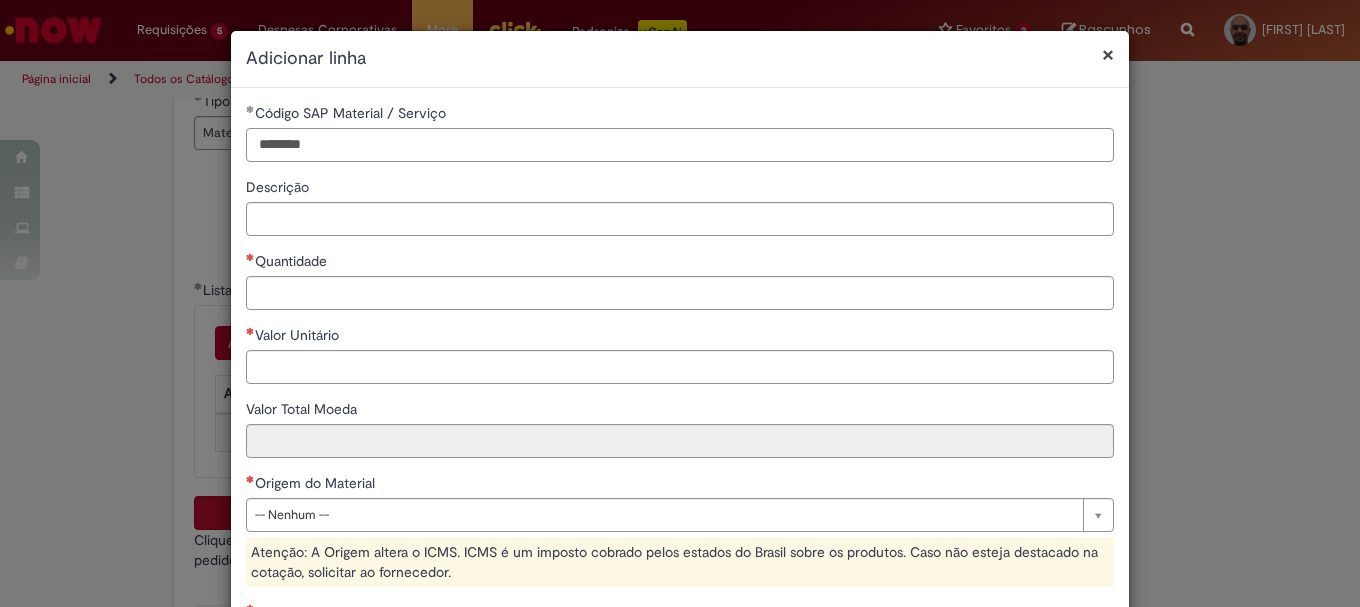 type on "********" 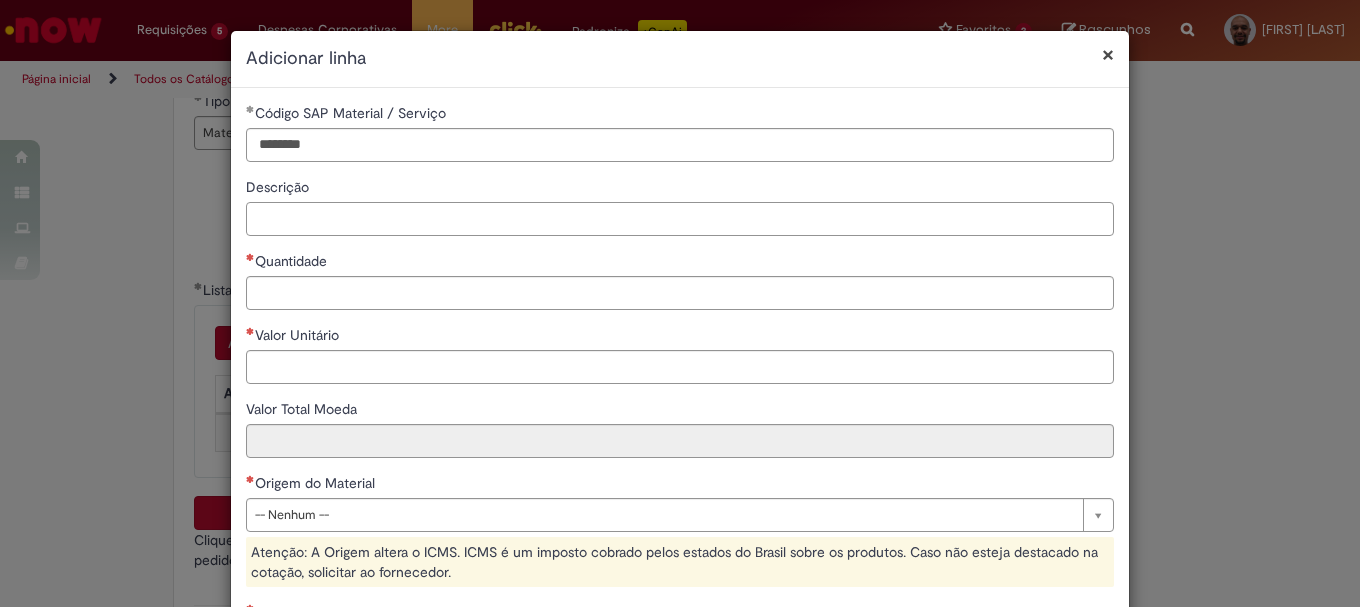 click on "Descrição" at bounding box center (680, 219) 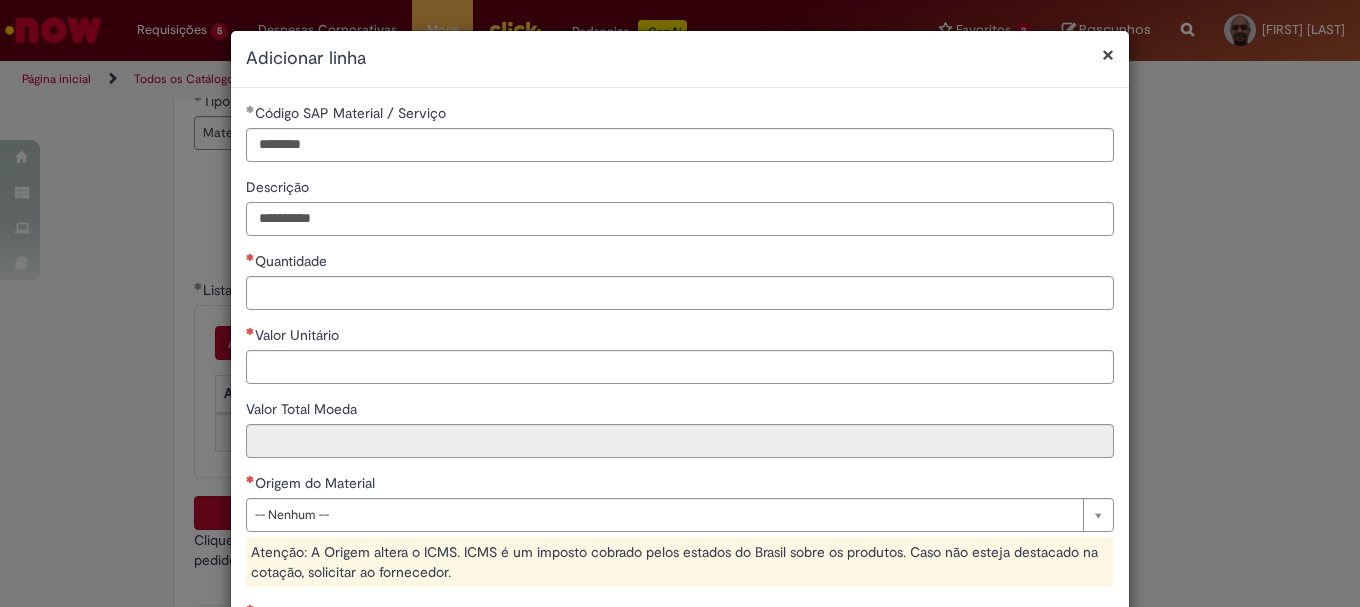 type on "**********" 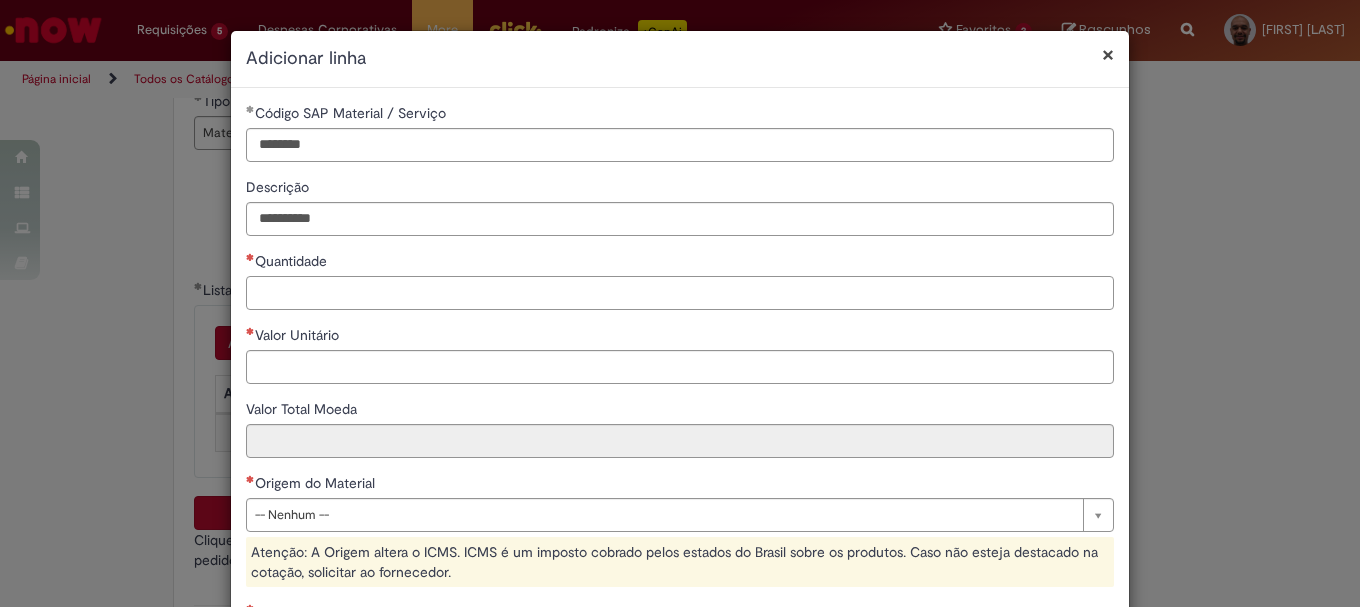 click on "Quantidade" at bounding box center [680, 293] 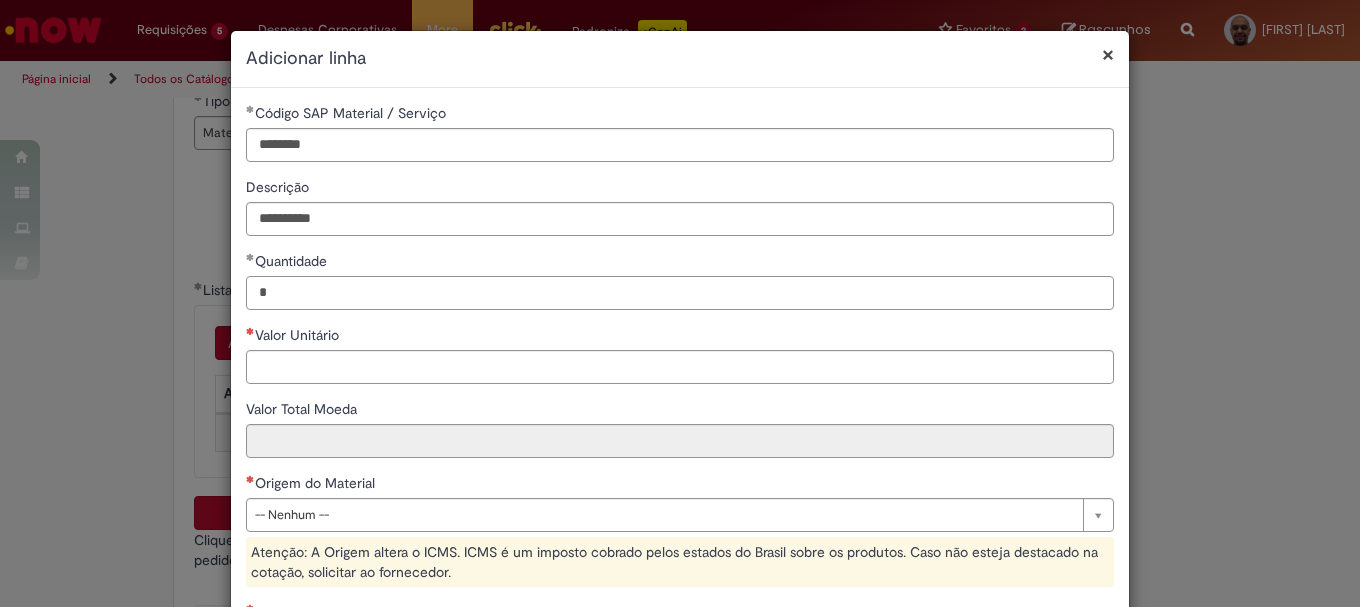 type on "*" 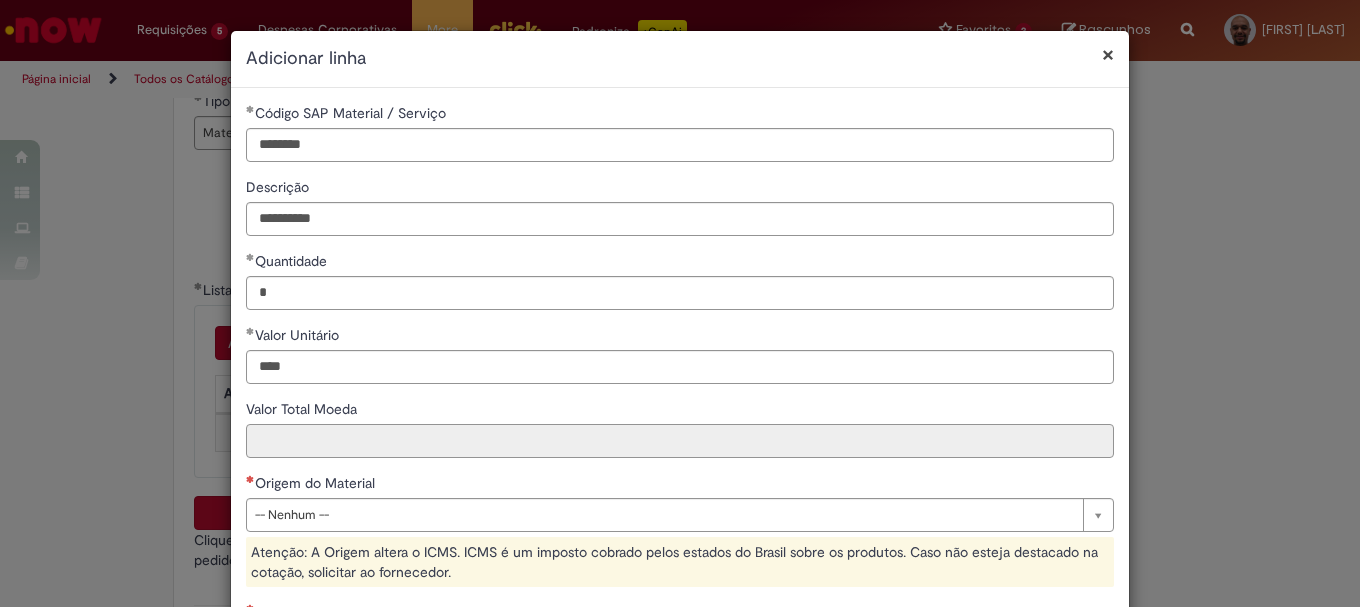 type on "********" 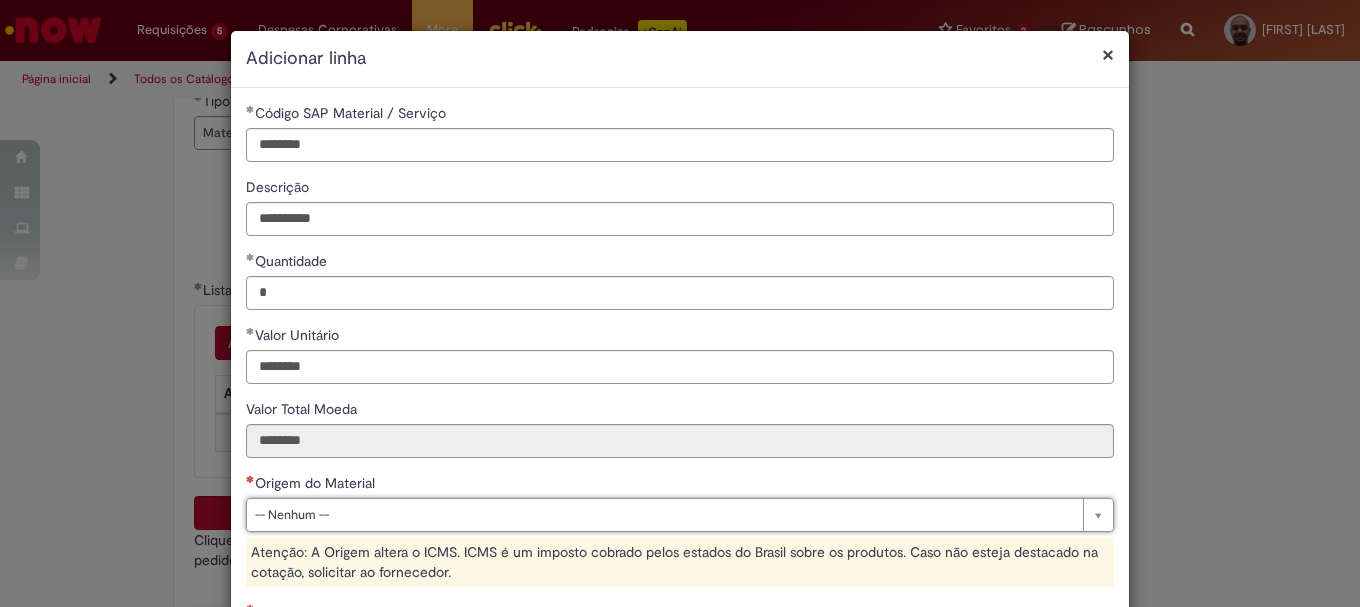 scroll, scrollTop: 100, scrollLeft: 0, axis: vertical 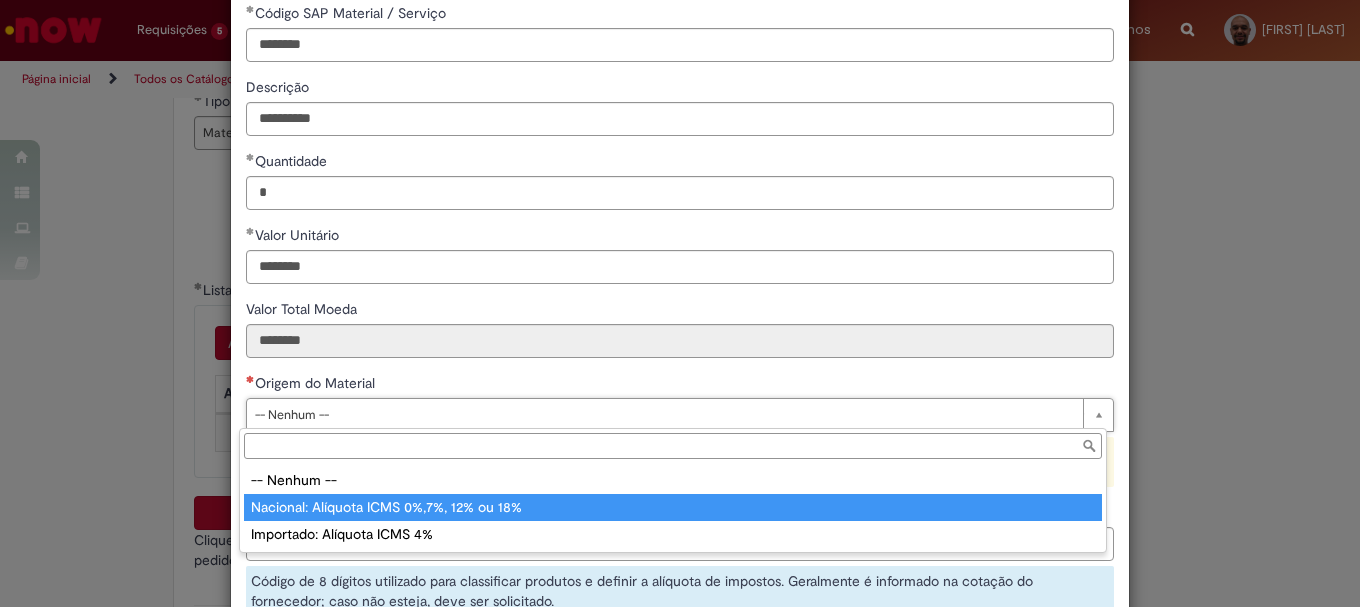 type on "**********" 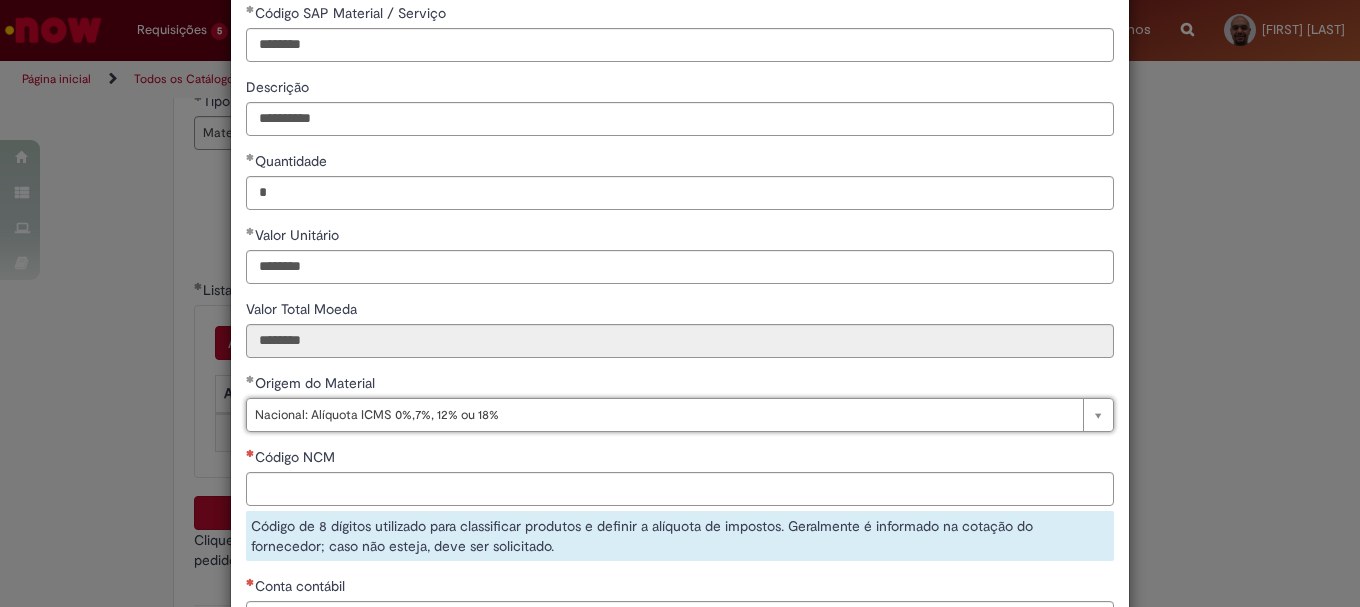 scroll, scrollTop: 300, scrollLeft: 0, axis: vertical 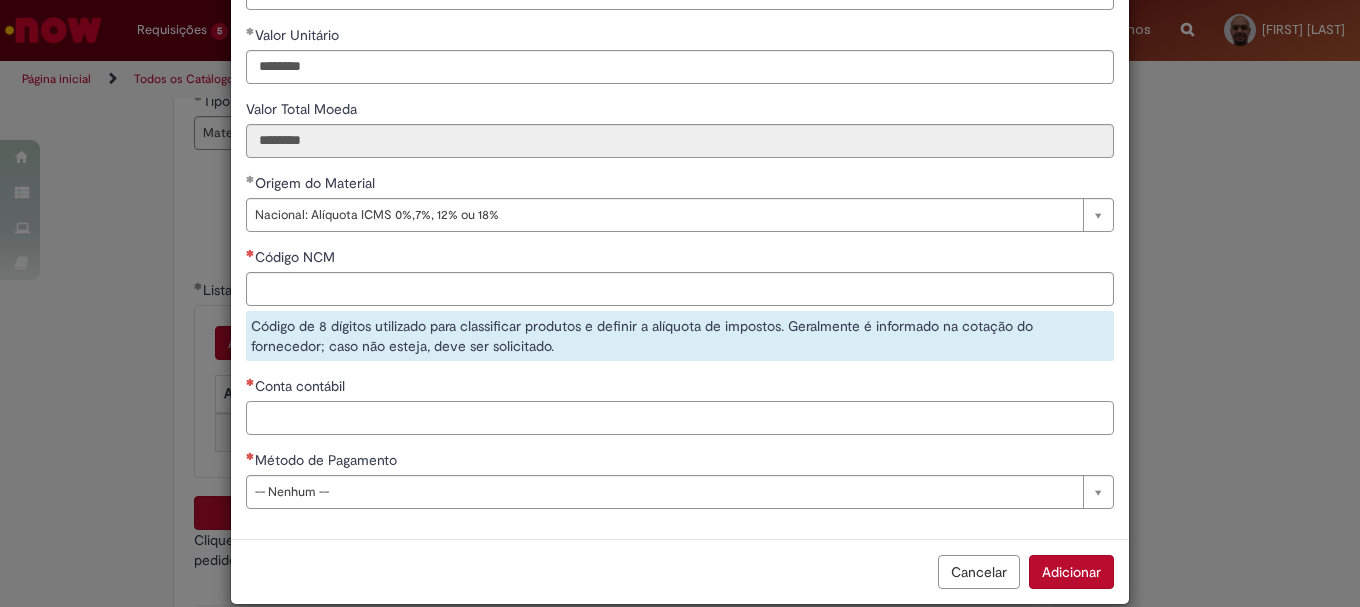 click on "Conta contábil" at bounding box center [680, 418] 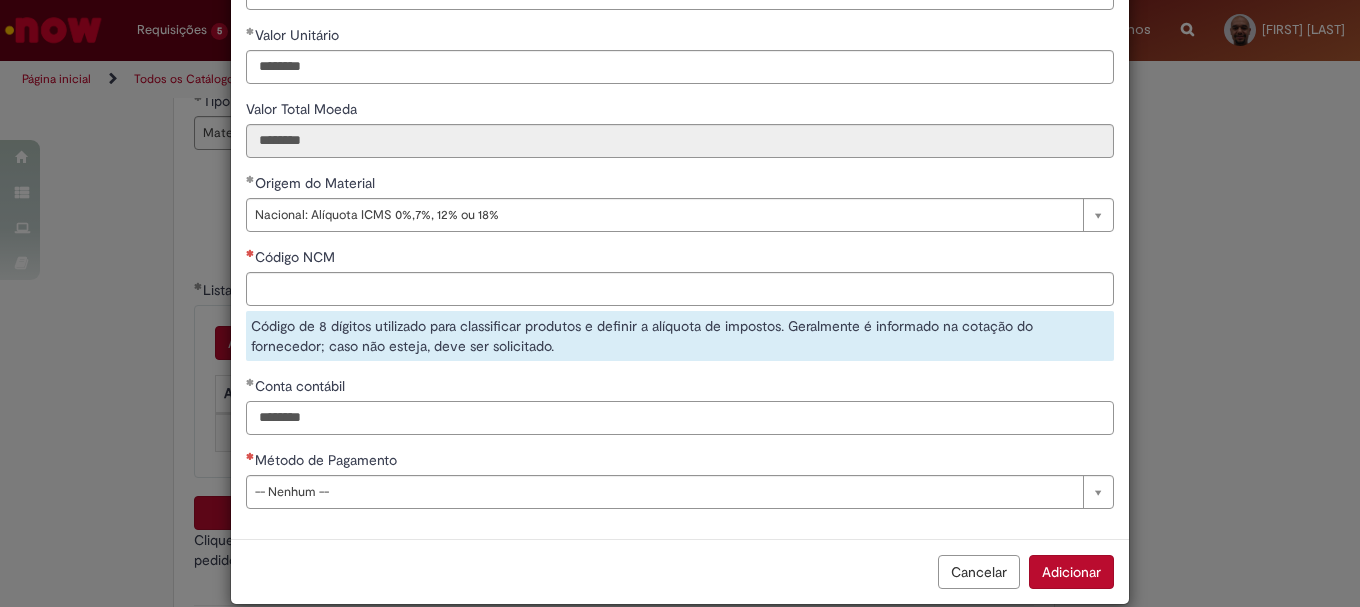 type on "********" 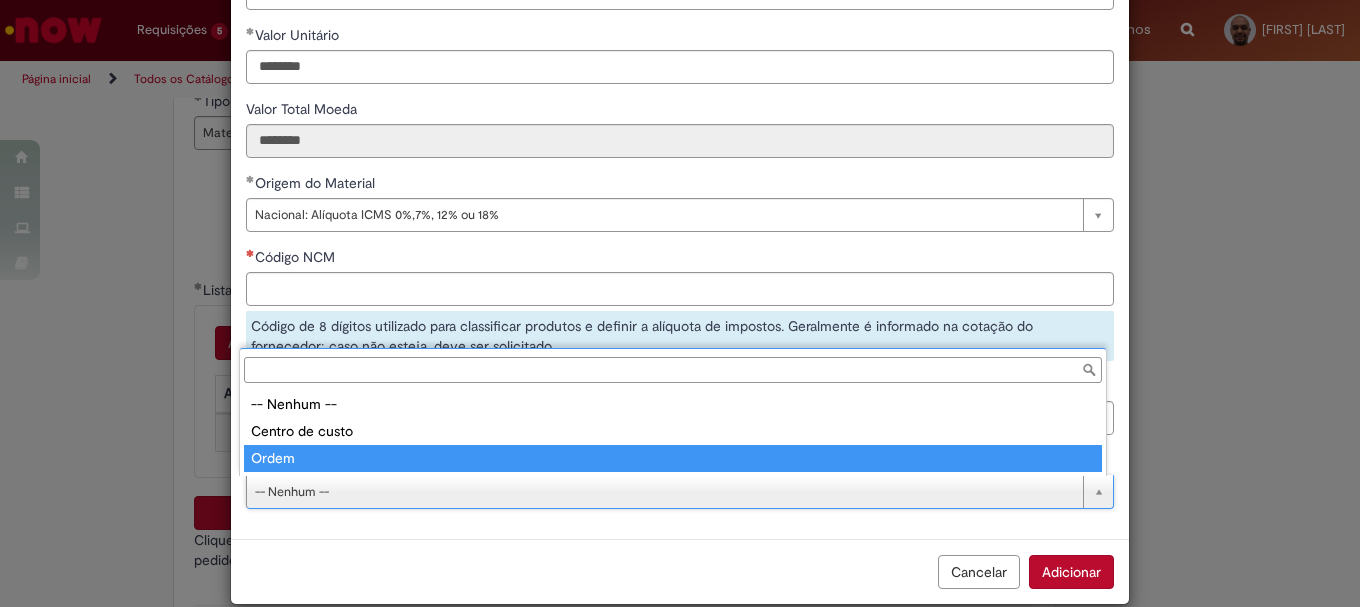type on "*****" 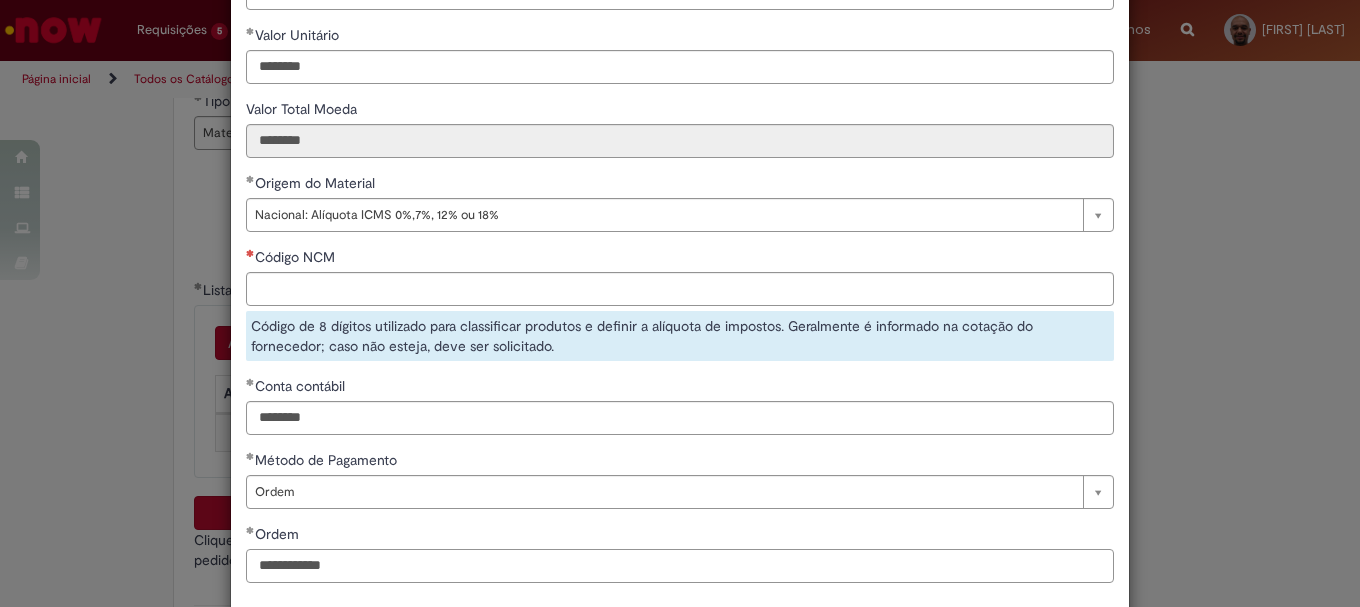 scroll, scrollTop: 402, scrollLeft: 0, axis: vertical 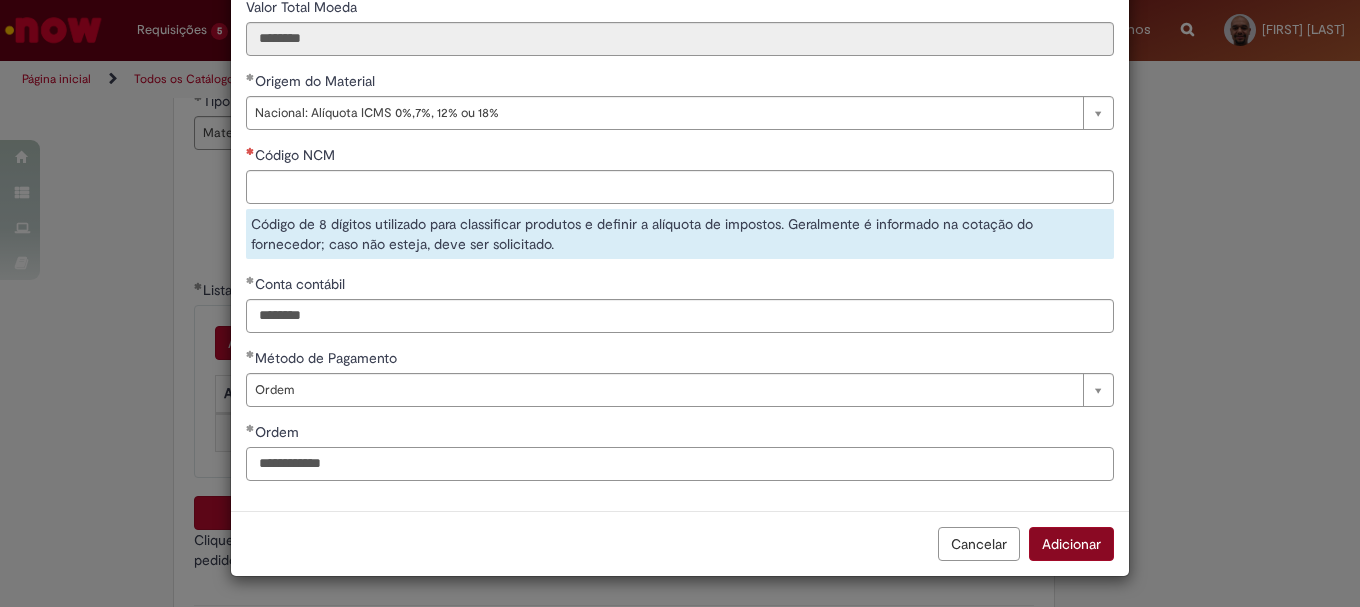 type on "**********" 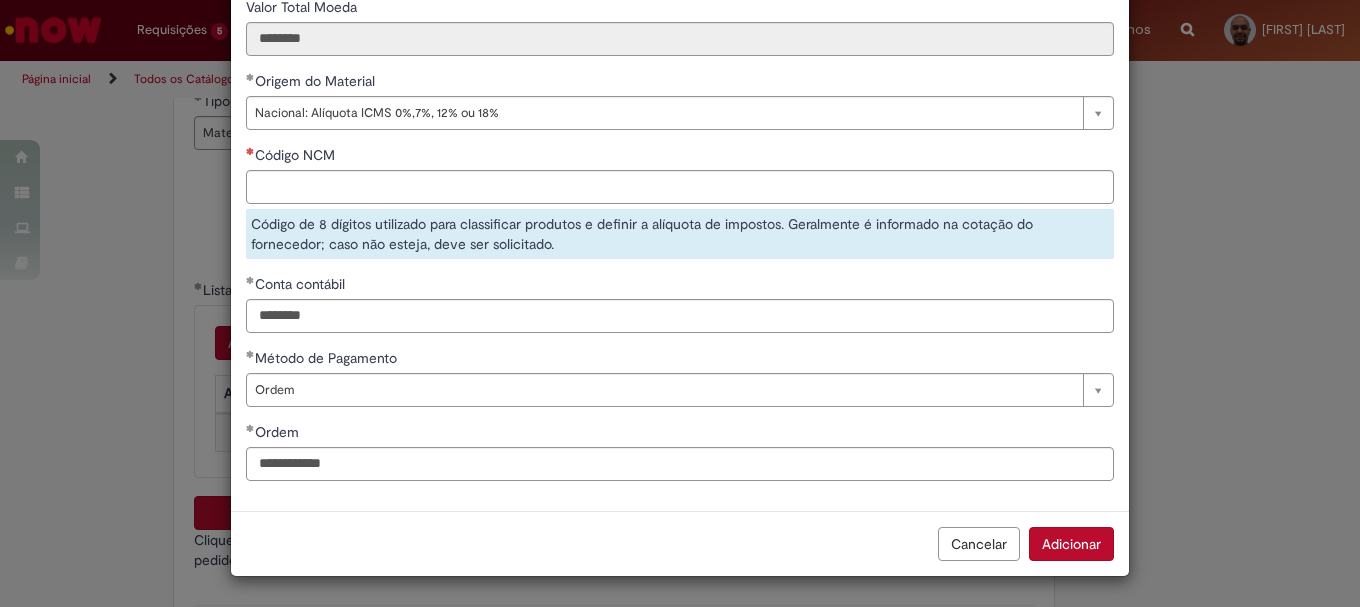 click on "Adicionar" at bounding box center [1071, 544] 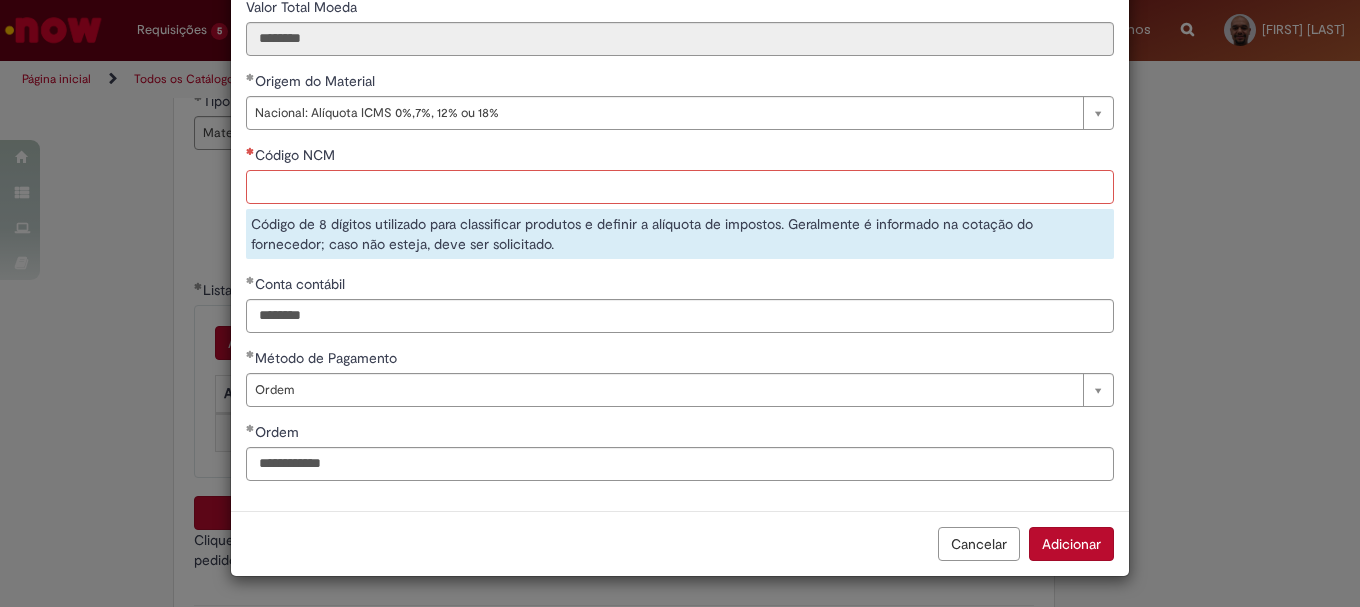 scroll, scrollTop: 402, scrollLeft: 0, axis: vertical 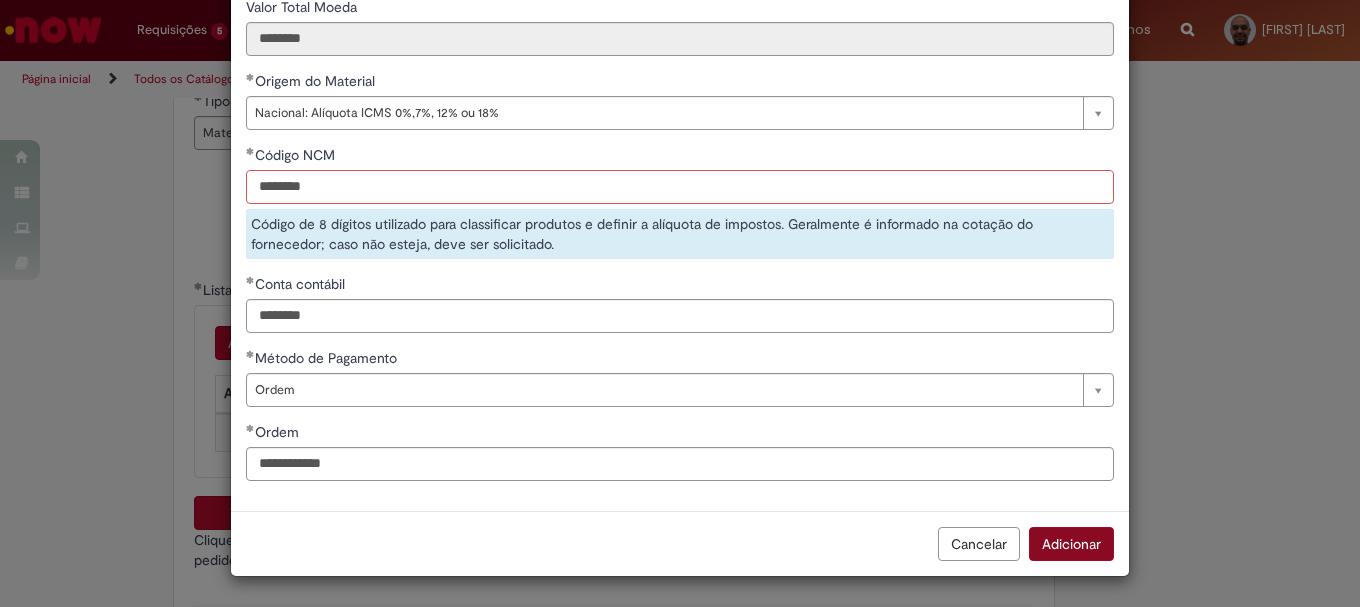 type on "********" 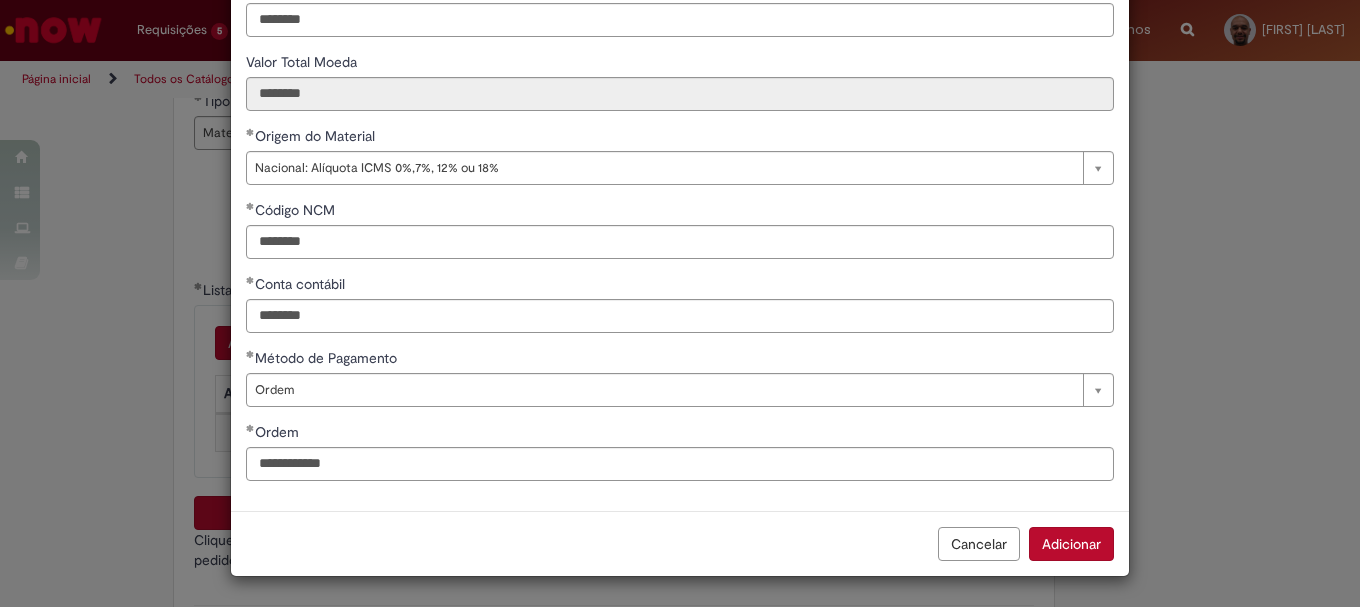 scroll, scrollTop: 347, scrollLeft: 0, axis: vertical 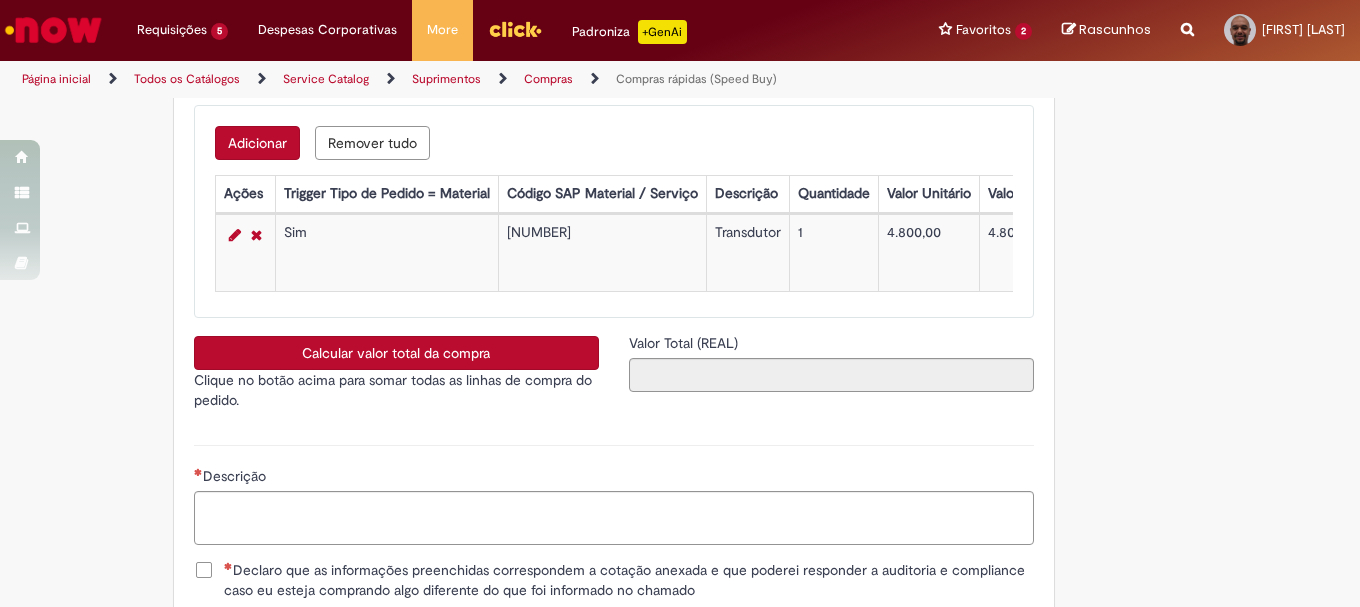 click on "Calcular valor total da compra" at bounding box center (396, 353) 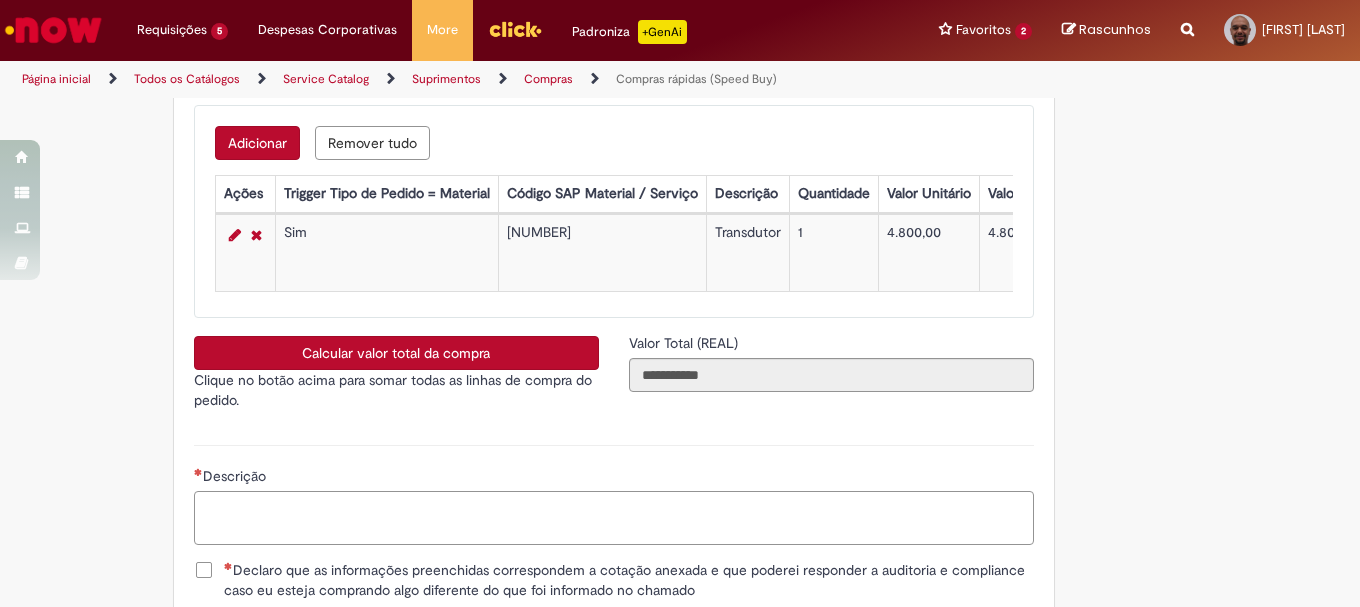 click on "Descrição" at bounding box center [614, 518] 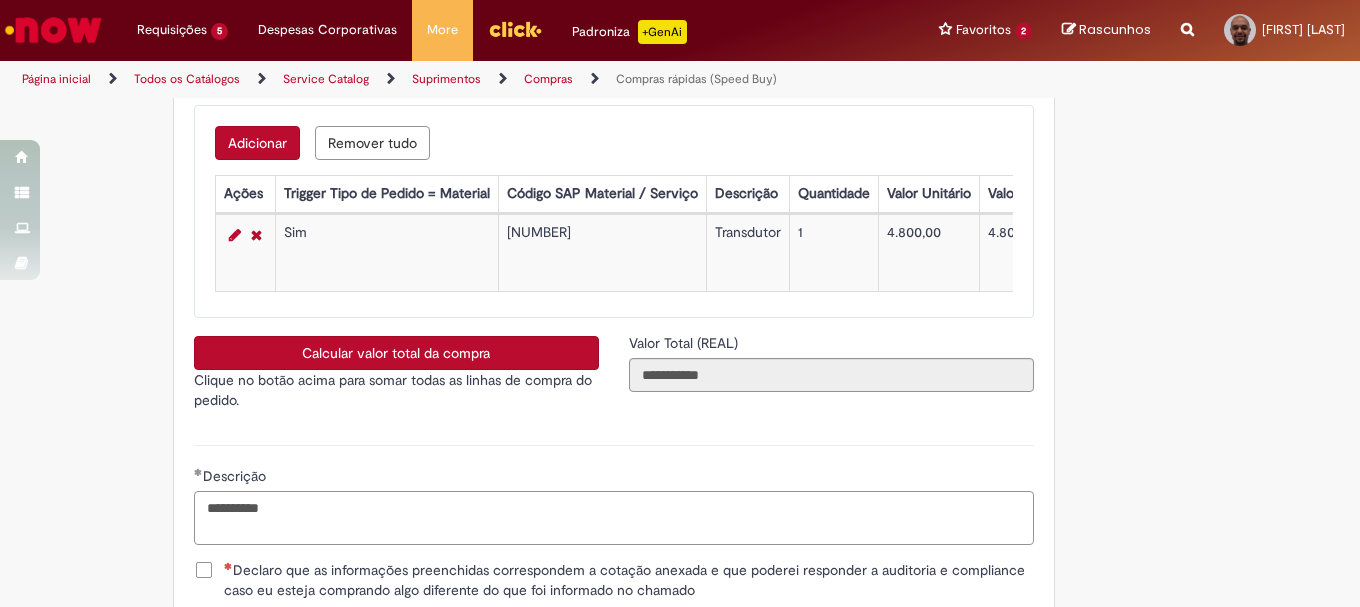type on "**********" 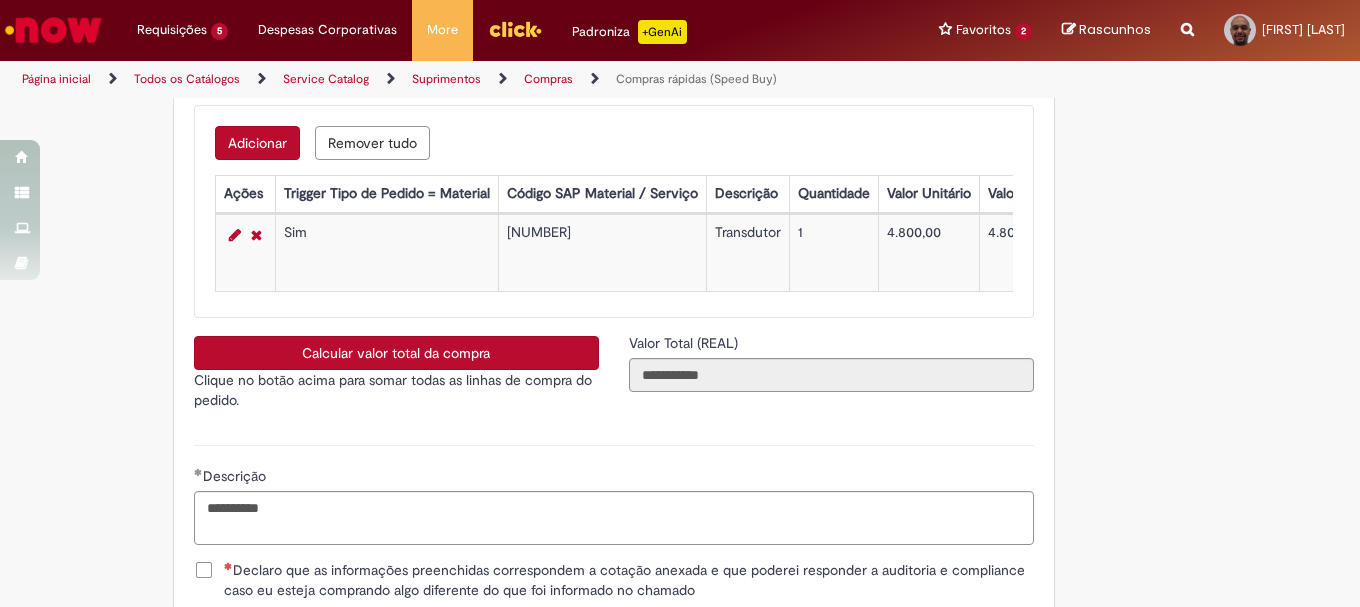 click on "Declaro que as informações preenchidas correspondem a cotação anexada e que poderei responder a auditoria e compliance caso eu esteja comprando algo diferente do que foi informado no chamado" at bounding box center (614, 580) 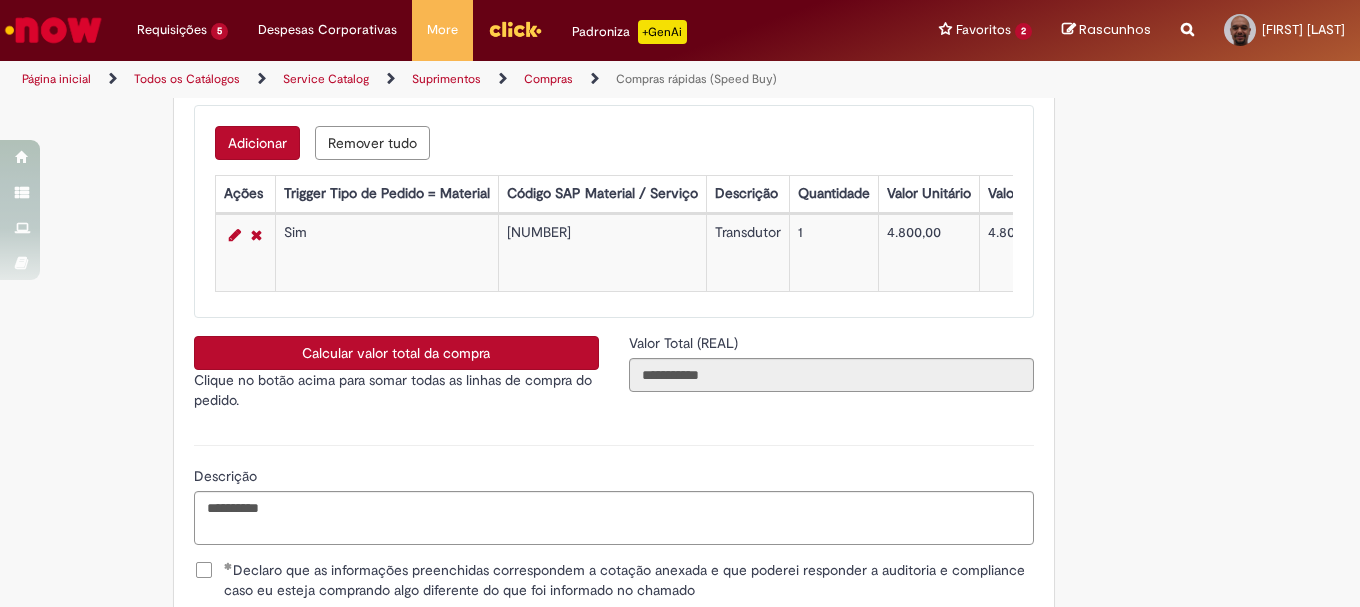 scroll, scrollTop: 3576, scrollLeft: 0, axis: vertical 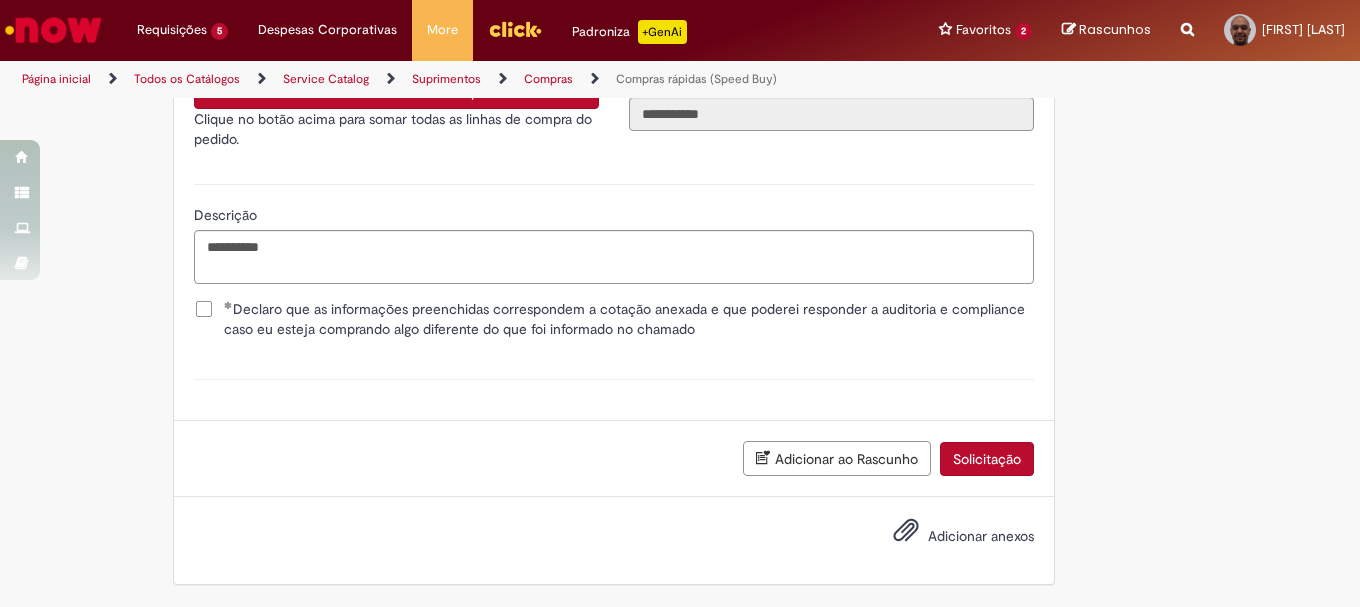click on "Adicionar anexos" at bounding box center (981, 536) 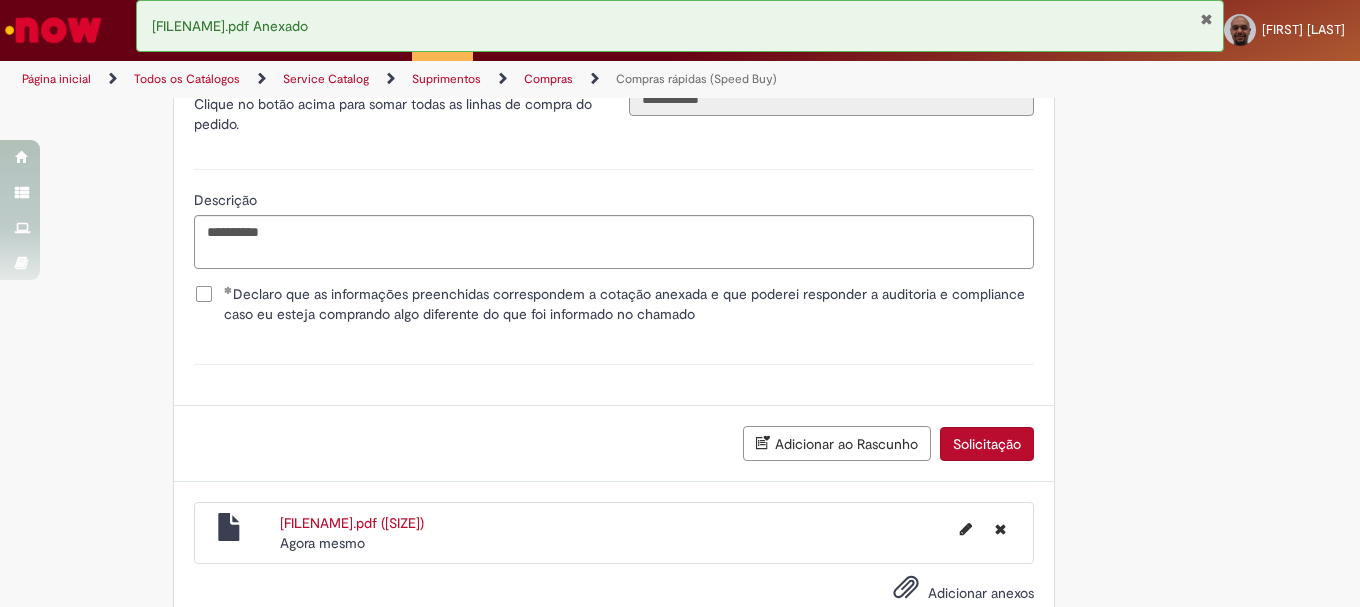 click on "Solicitação" at bounding box center (987, 444) 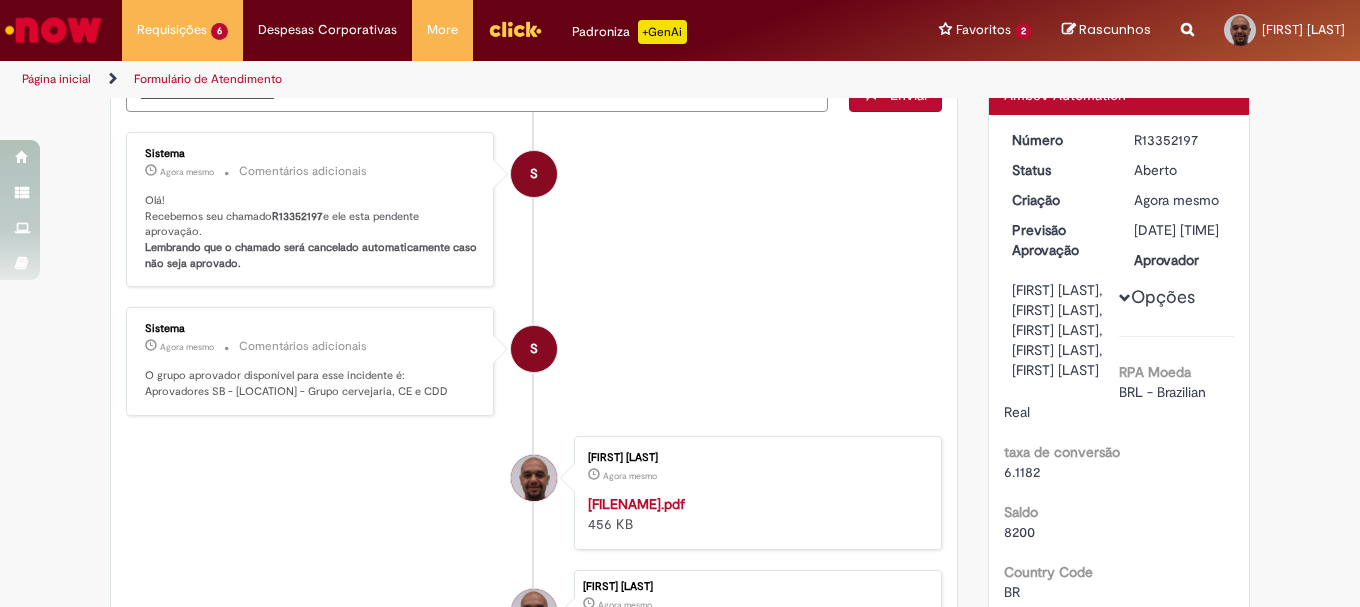 scroll, scrollTop: 0, scrollLeft: 0, axis: both 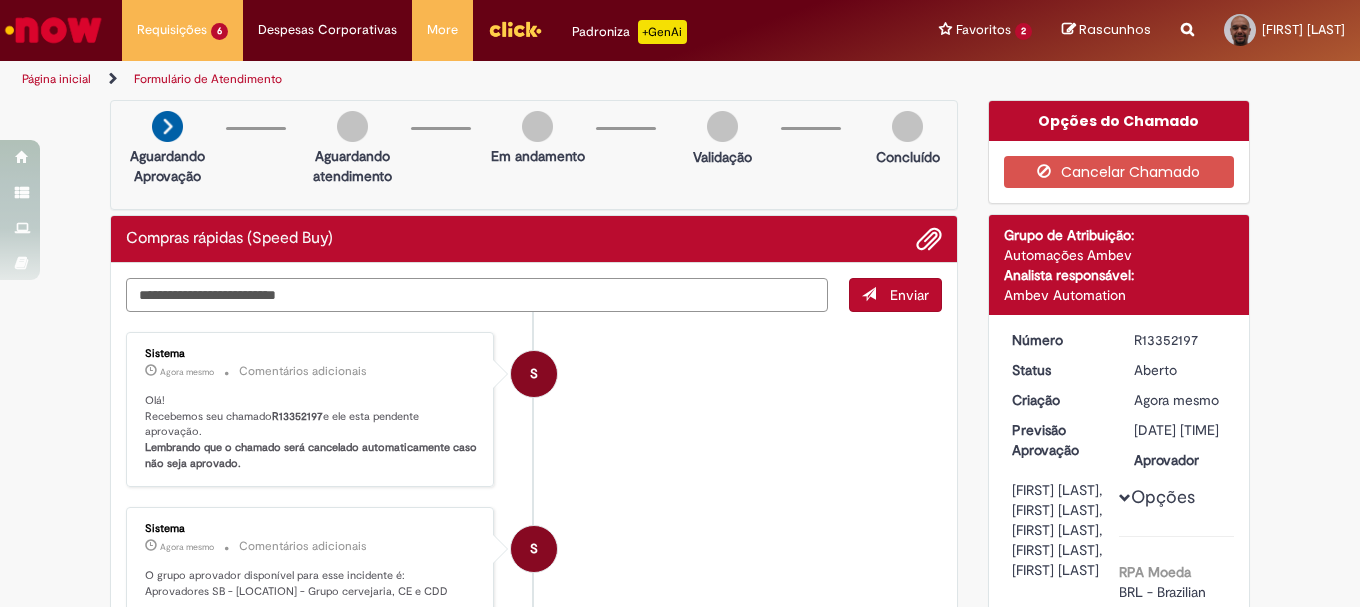 click at bounding box center (477, 295) 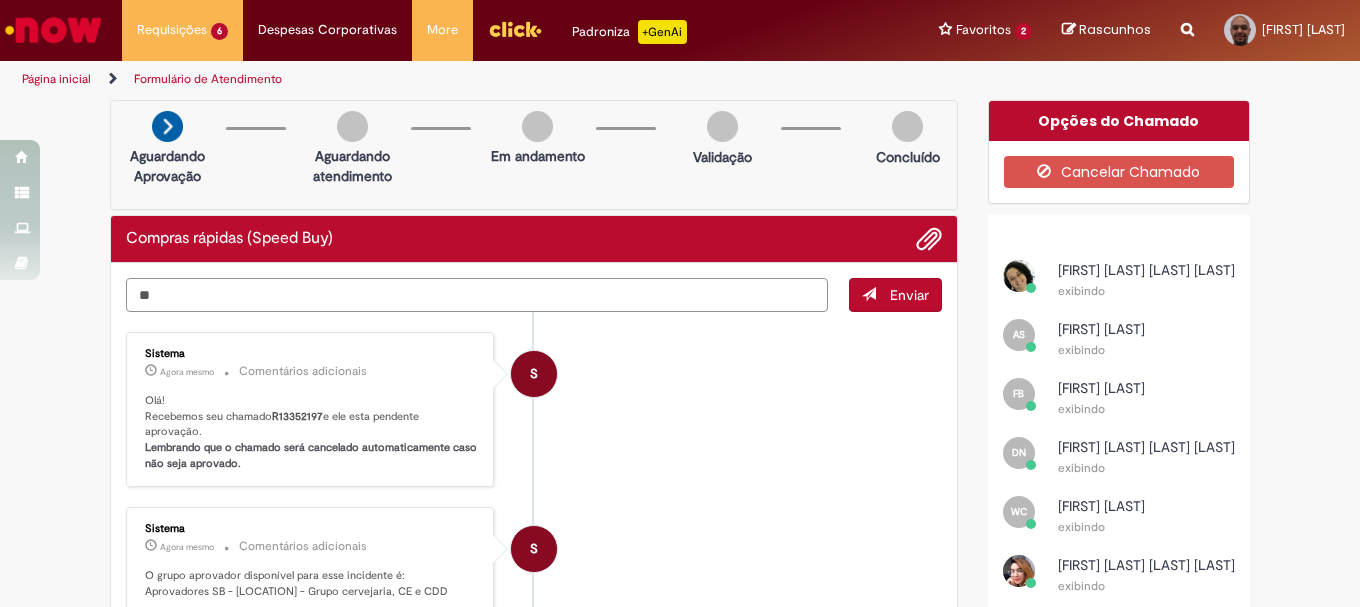 type on "*" 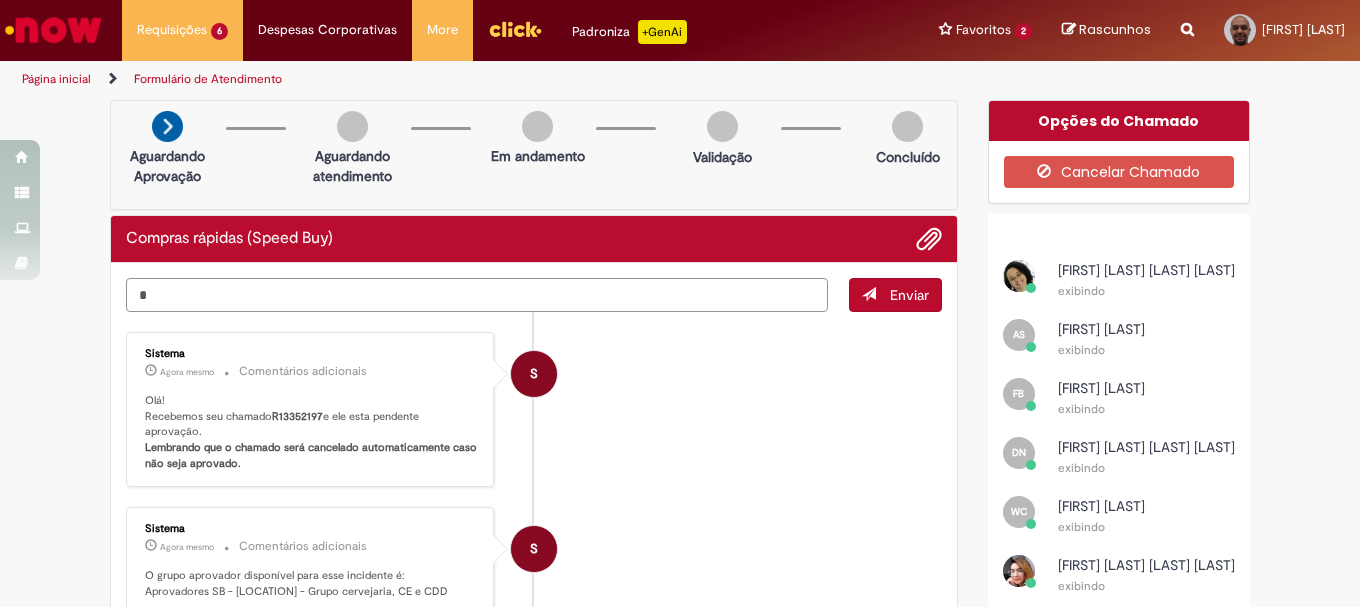 type 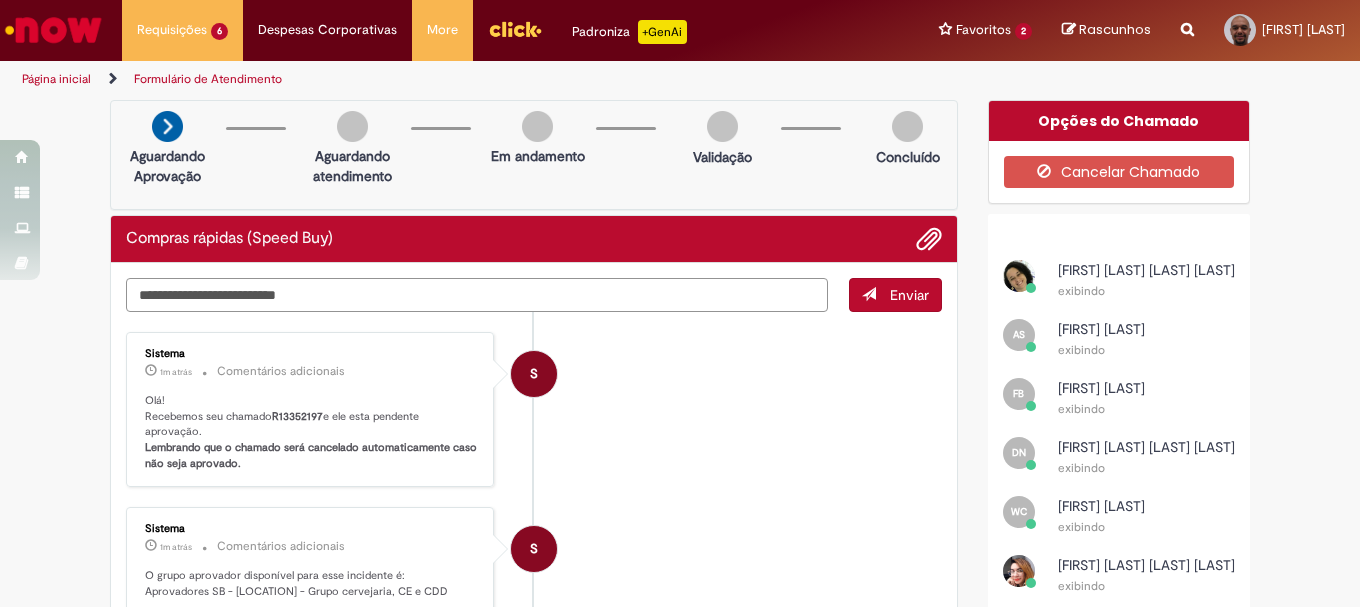 scroll, scrollTop: 100, scrollLeft: 0, axis: vertical 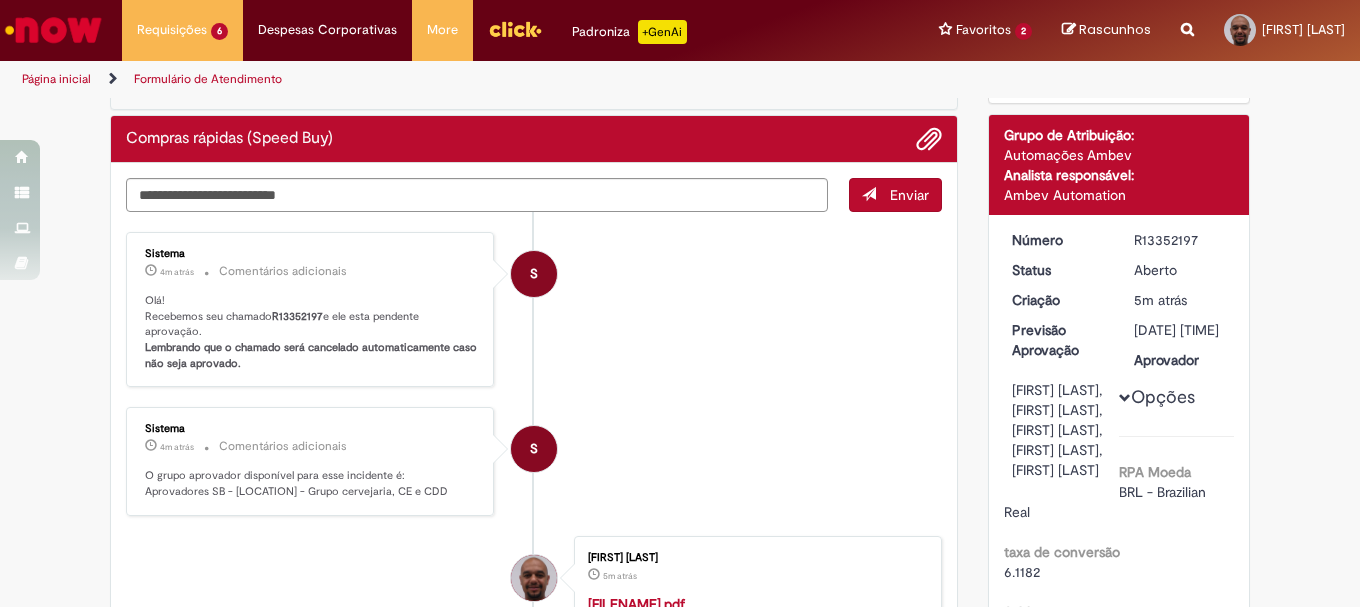 type 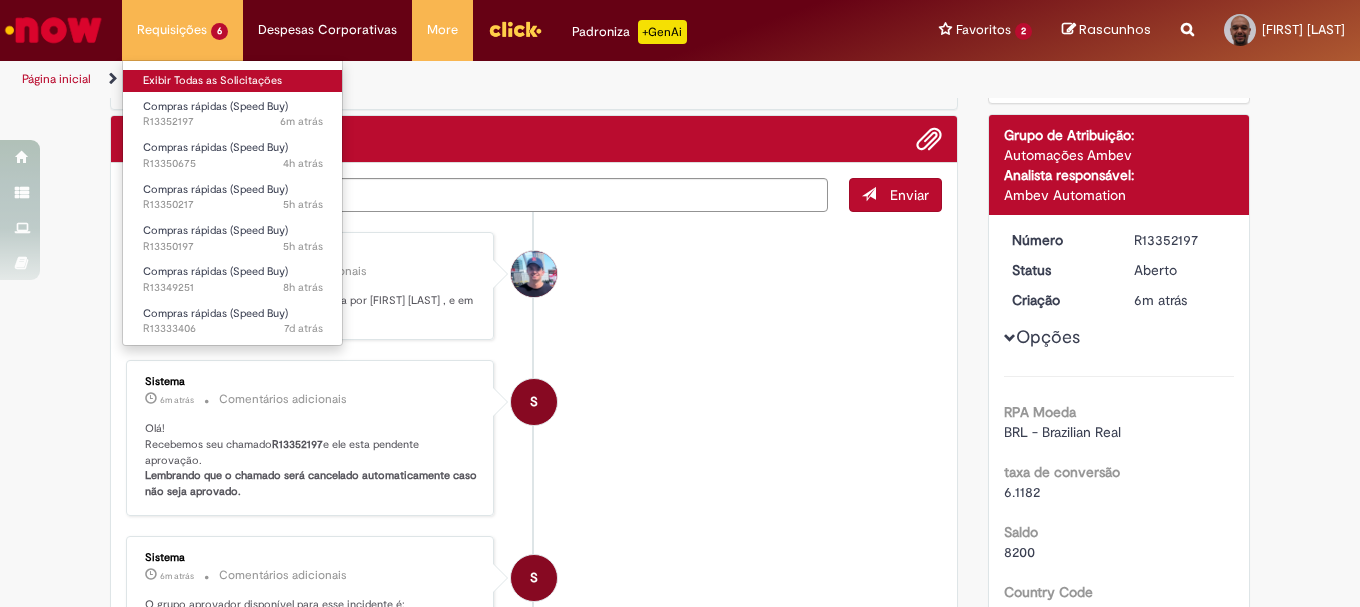 click on "Exibir Todas as Solicitações" at bounding box center [233, 81] 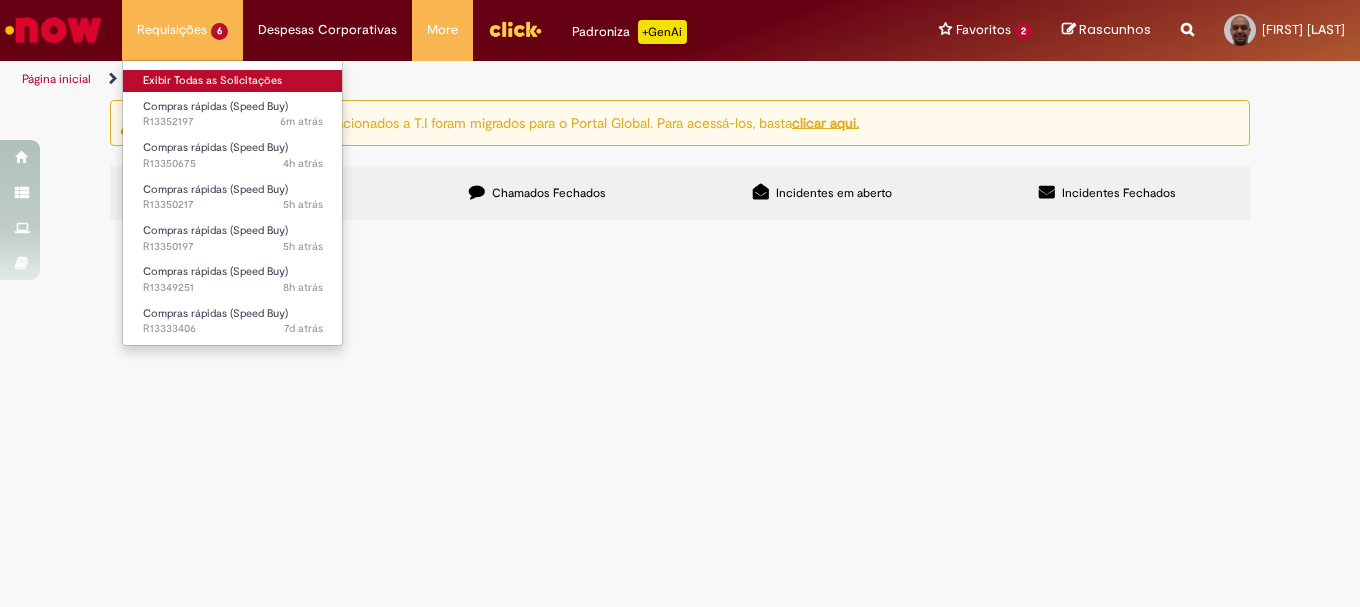 scroll, scrollTop: 0, scrollLeft: 0, axis: both 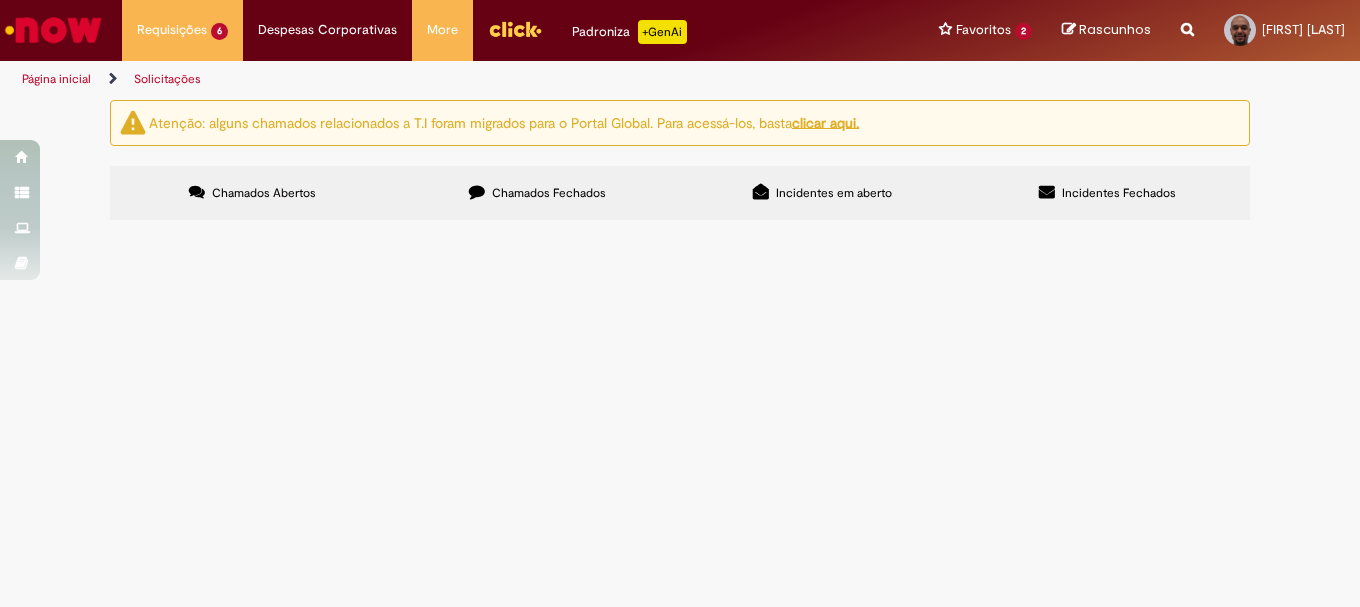 click on "Aberto" at bounding box center [0, 0] 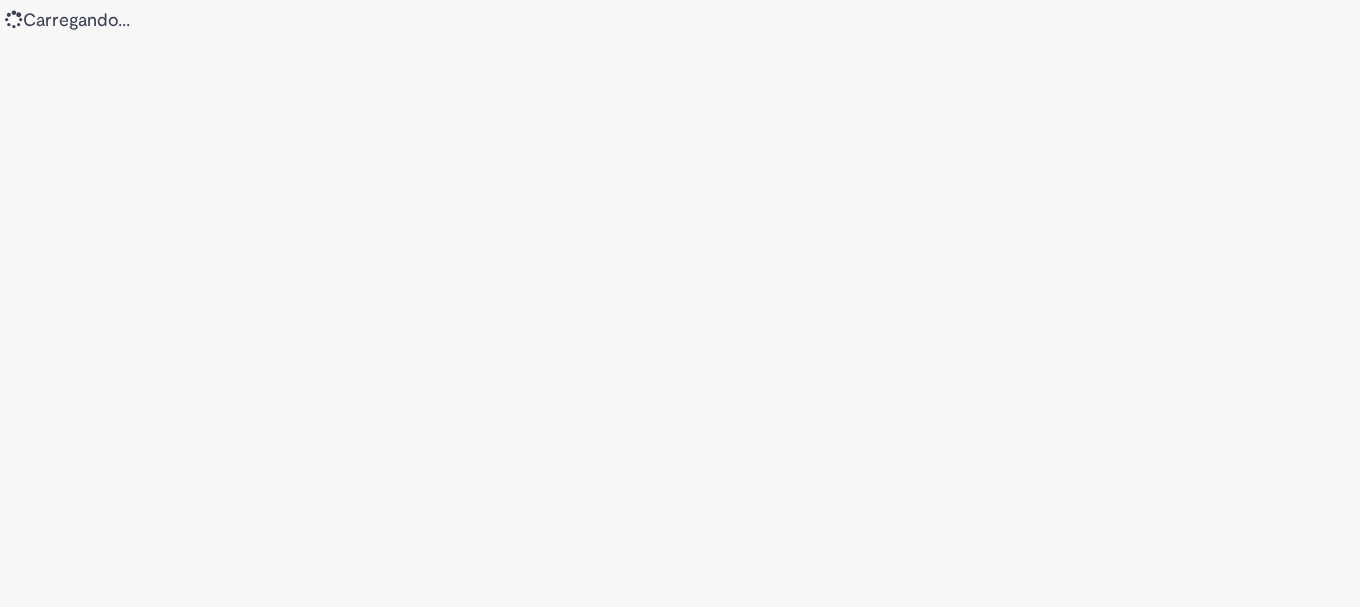 scroll, scrollTop: 0, scrollLeft: 0, axis: both 